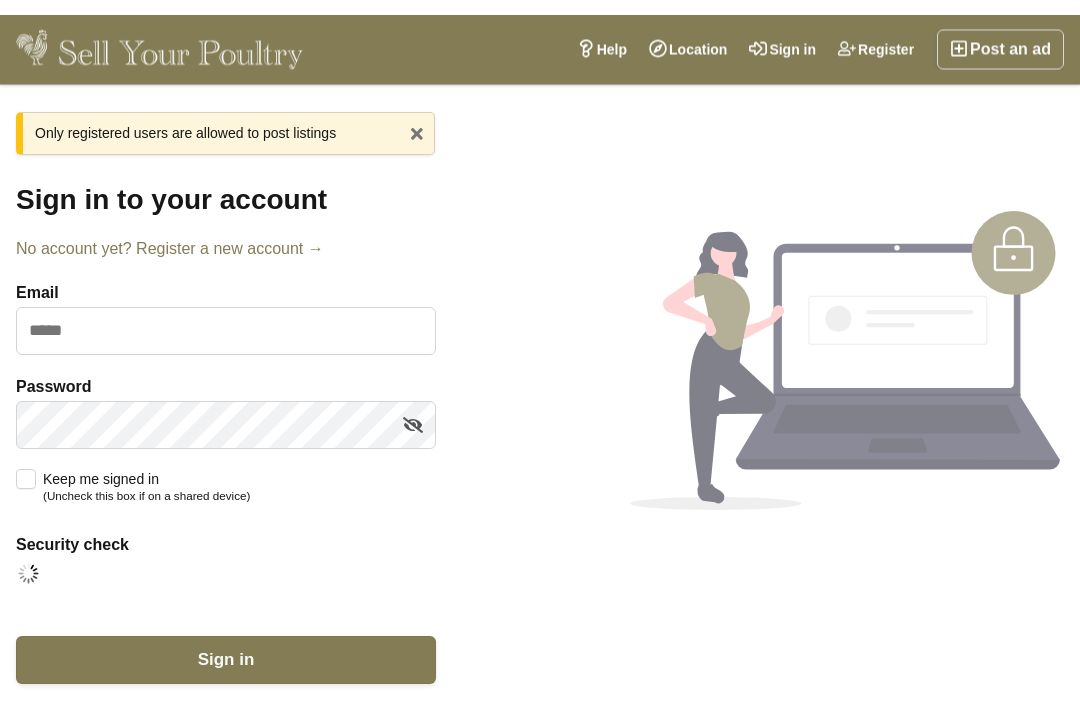 scroll, scrollTop: 0, scrollLeft: 0, axis: both 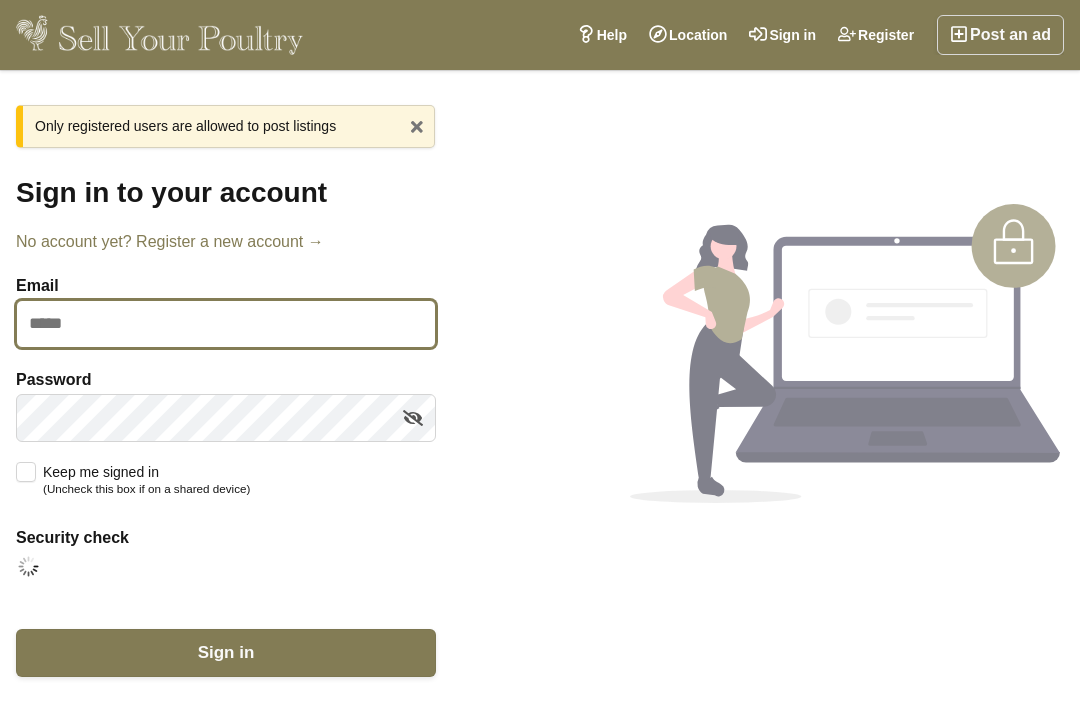 click on "Email" at bounding box center (226, 324) 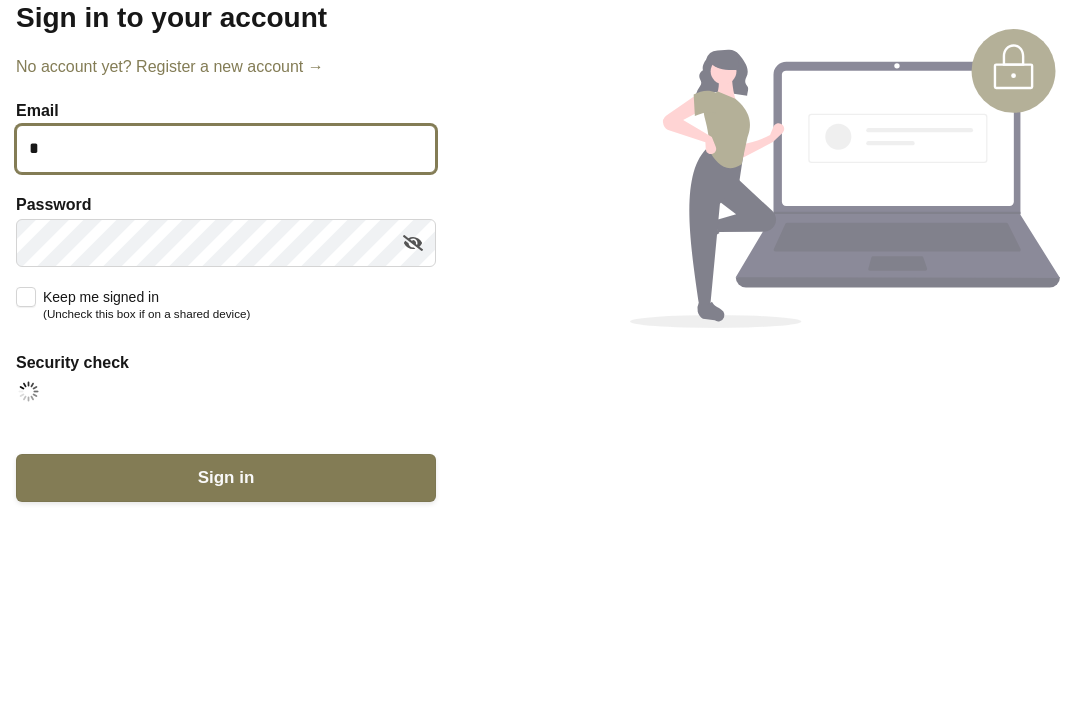 scroll, scrollTop: 122, scrollLeft: 0, axis: vertical 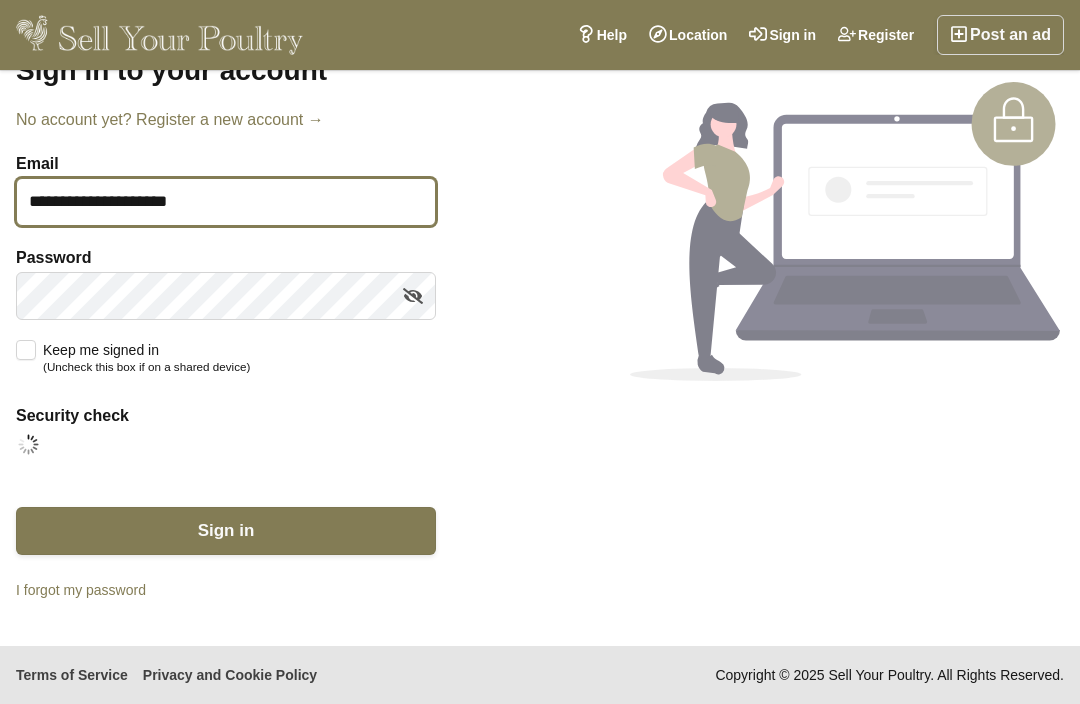 type on "**********" 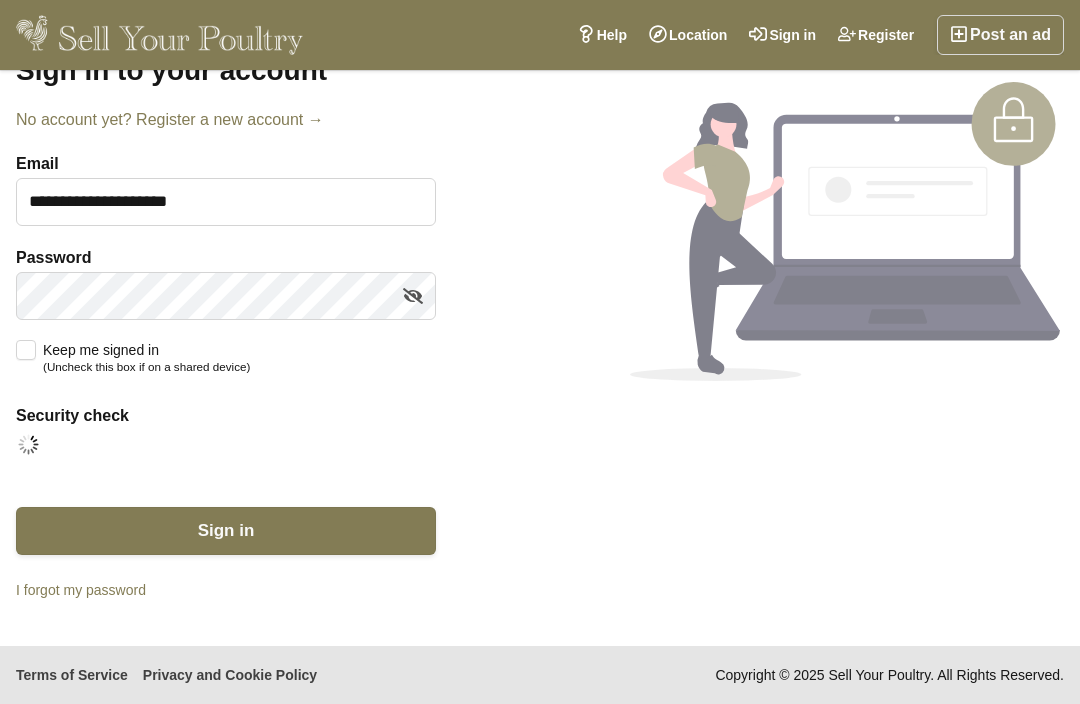 click on "Password" at bounding box center (226, 258) 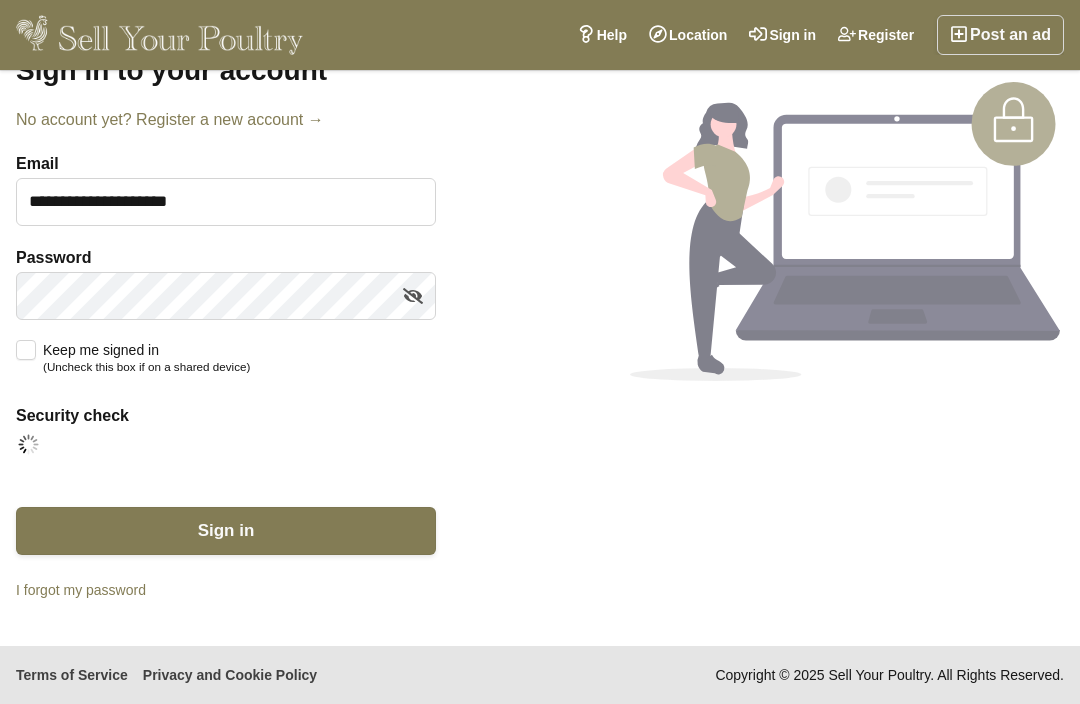 click at bounding box center (413, 296) 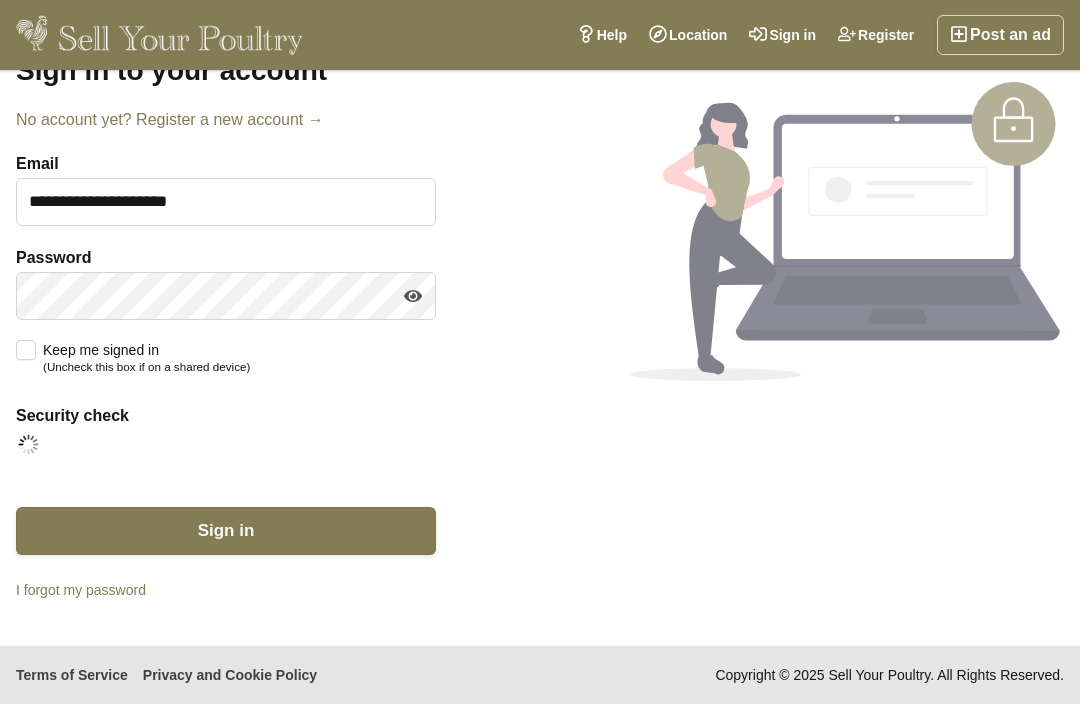 click on "Sign in" at bounding box center (226, 531) 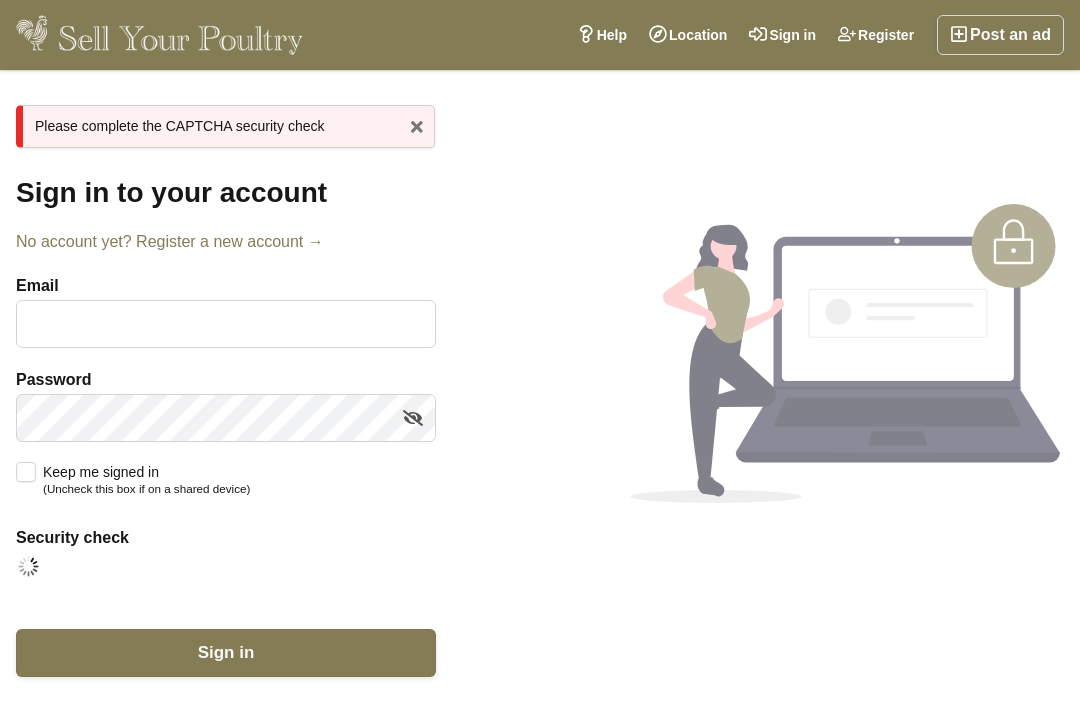 scroll, scrollTop: 0, scrollLeft: 0, axis: both 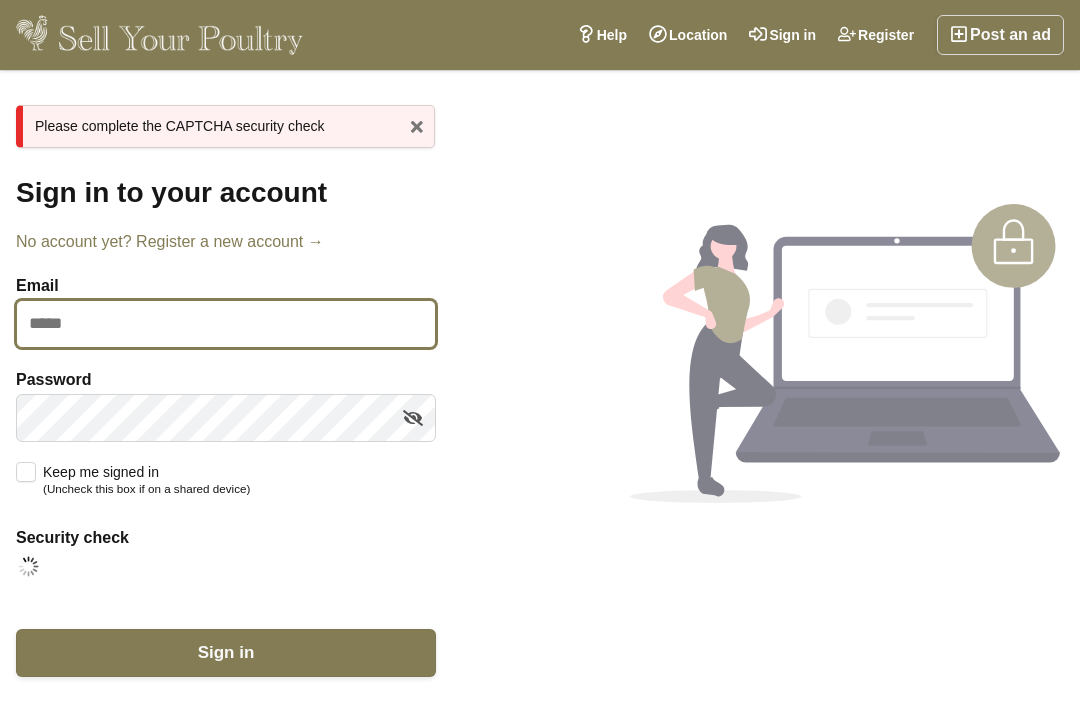click on "Email" at bounding box center (226, 324) 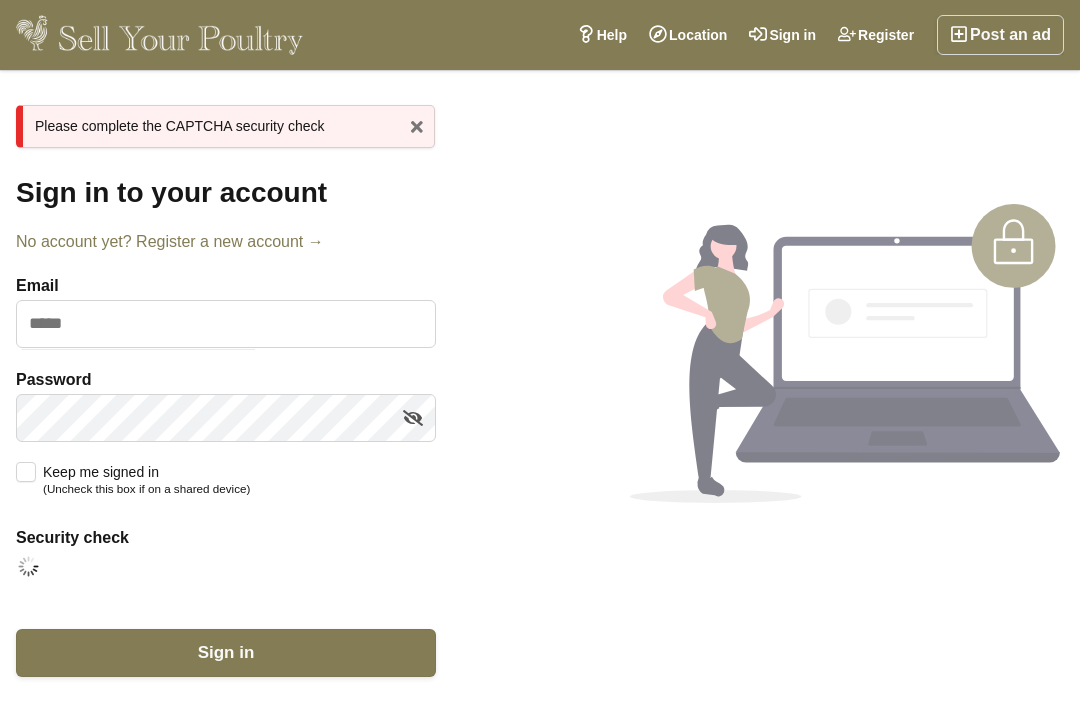 click on "x Please complete the CAPTCHA security check" at bounding box center (225, 126) 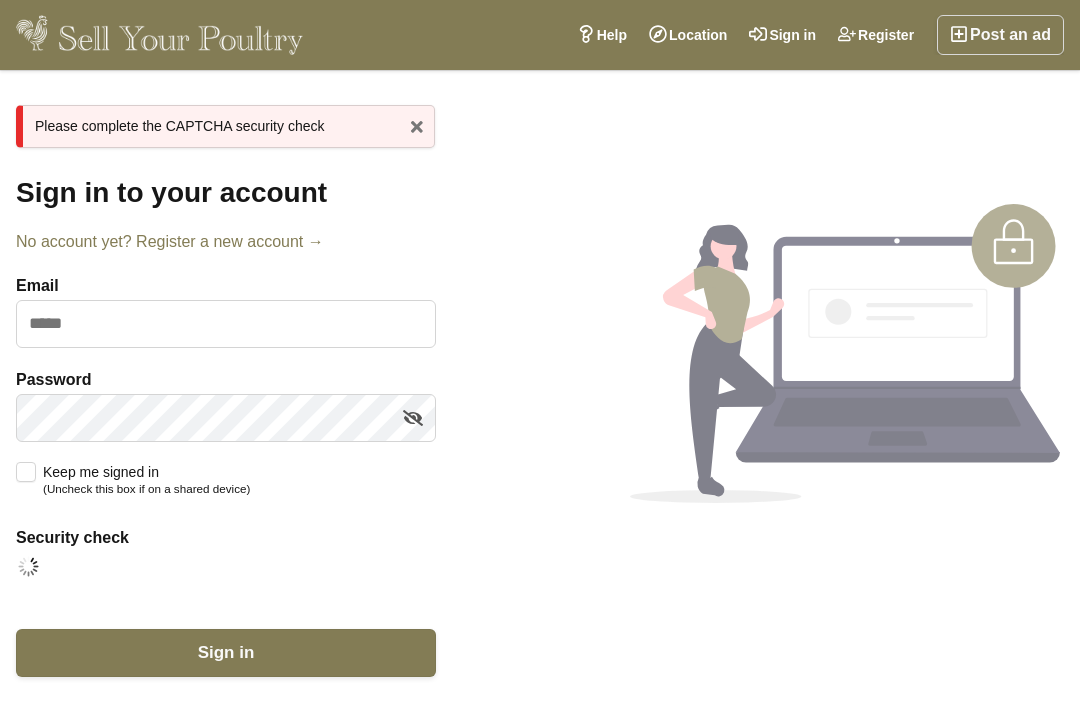 click on "x Please complete the CAPTCHA security check" at bounding box center [225, 126] 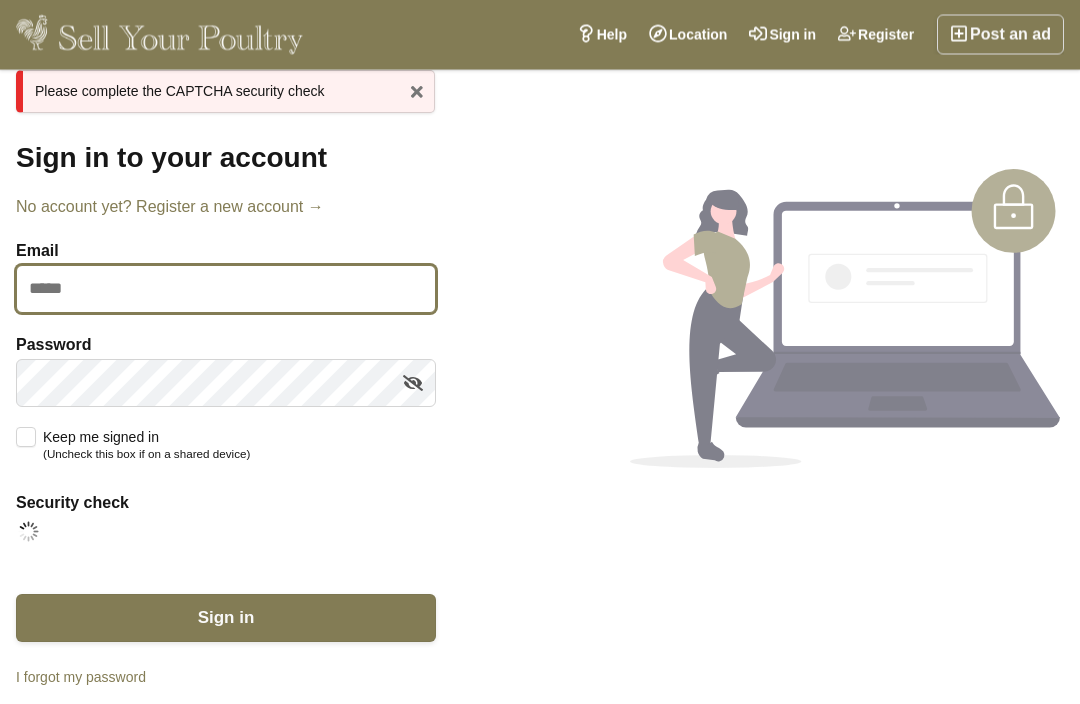 click on "Email" at bounding box center [226, 290] 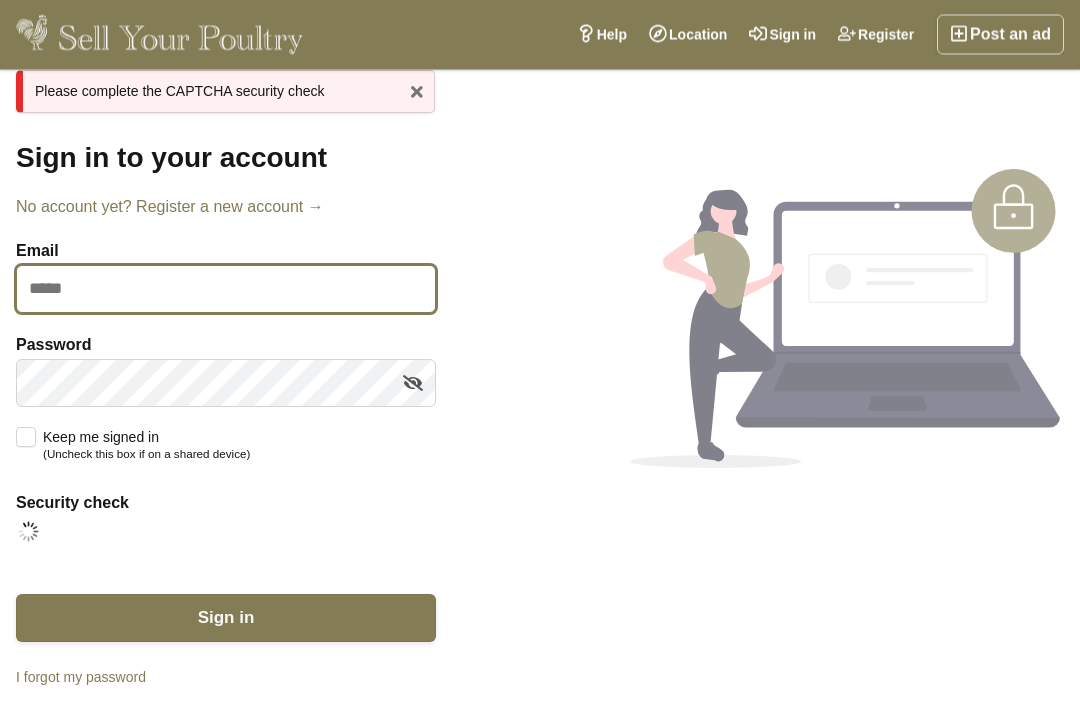 scroll, scrollTop: 35, scrollLeft: 0, axis: vertical 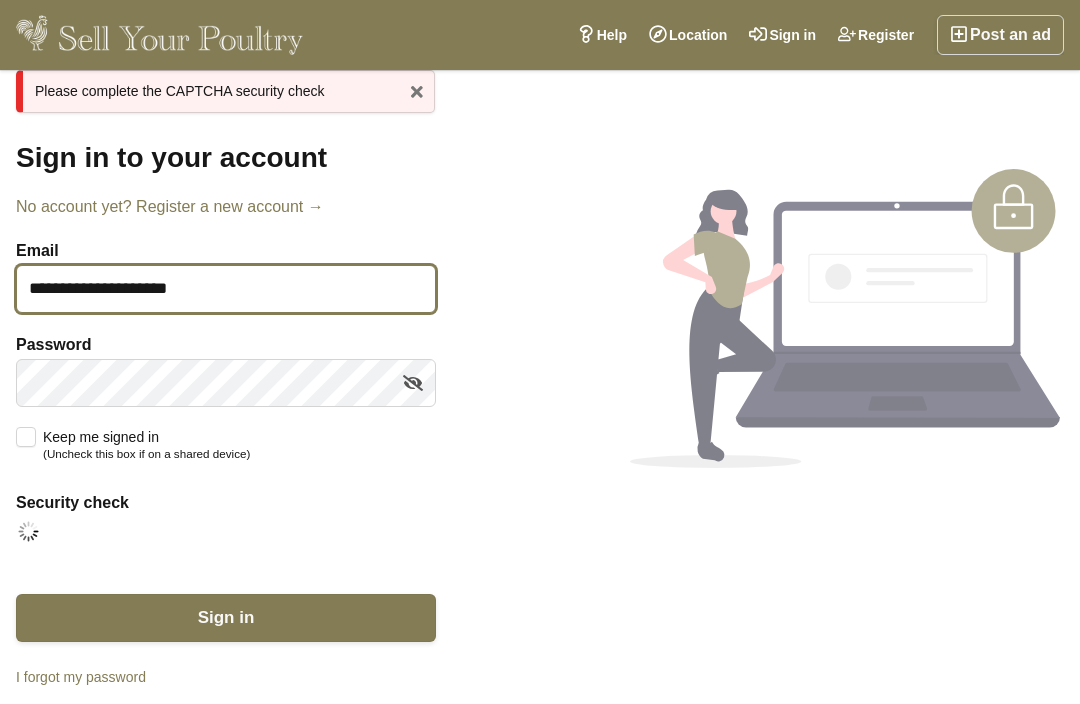 type on "**********" 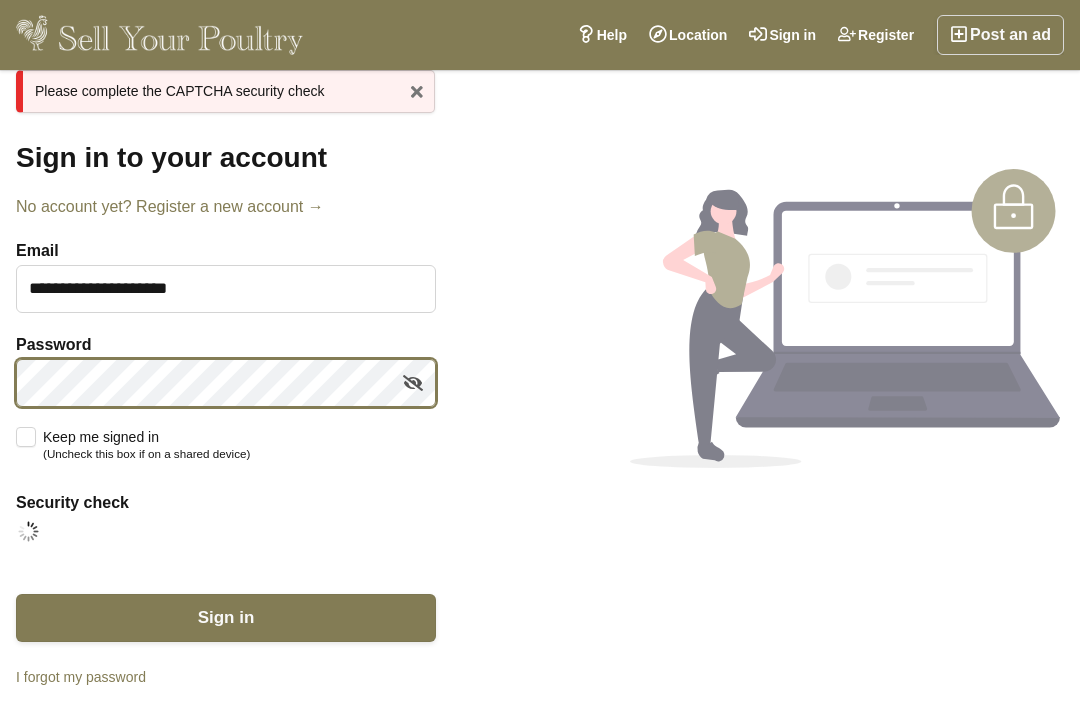 click on "Sign in" at bounding box center (226, 618) 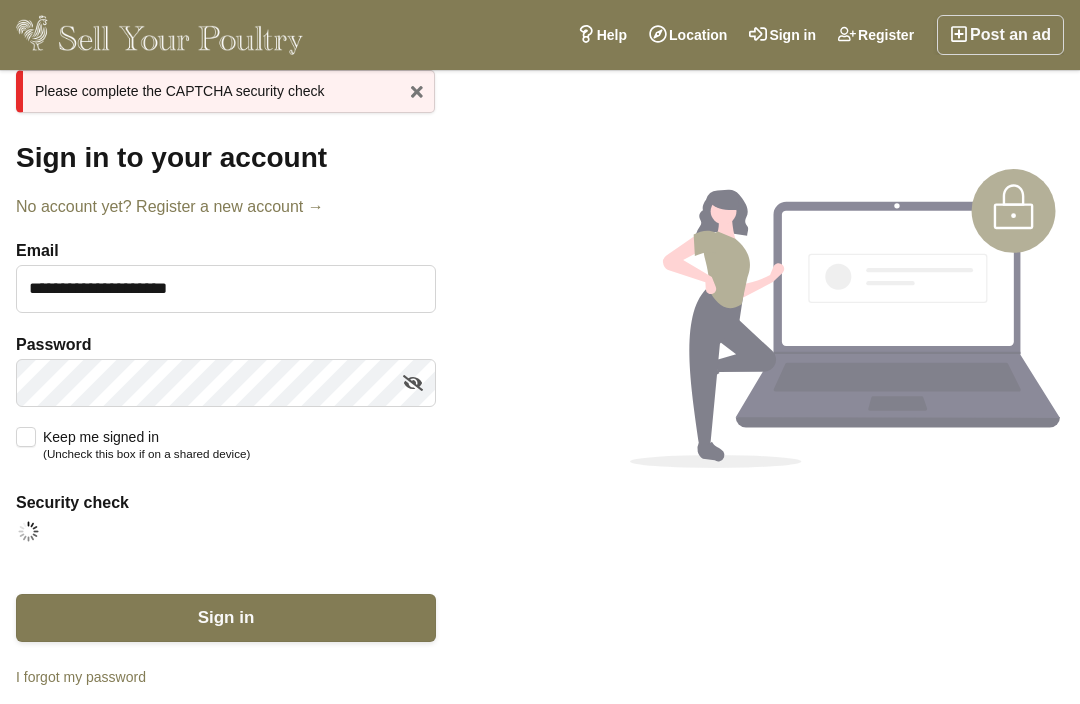 click at bounding box center [413, 383] 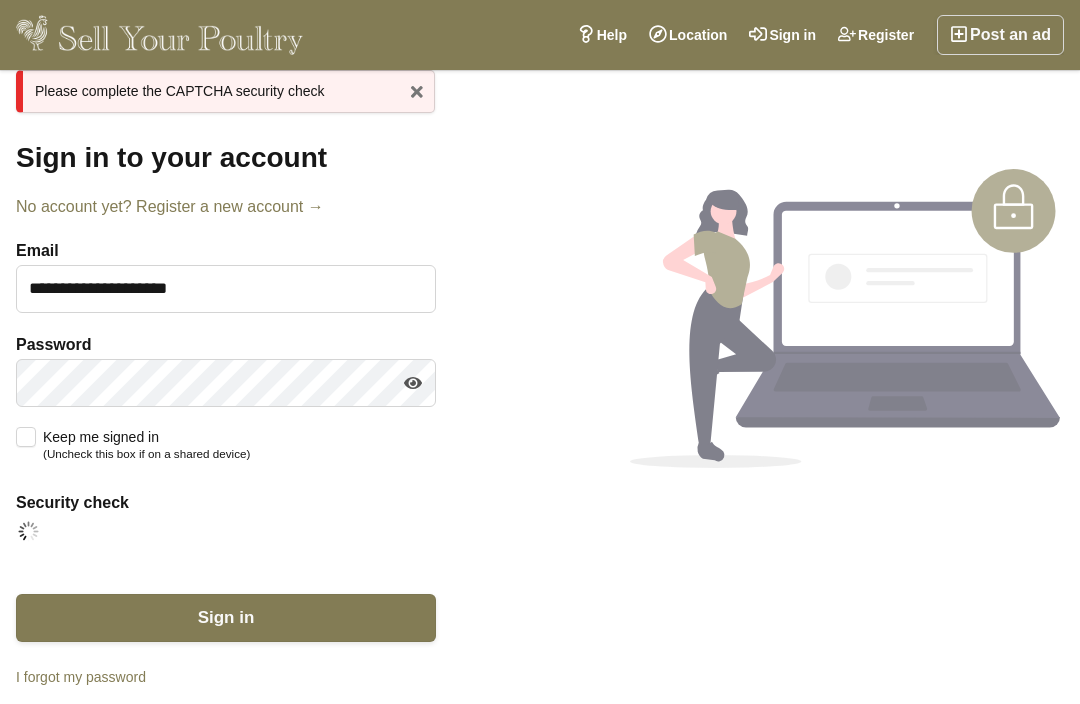 click on "Sign in" at bounding box center [226, 618] 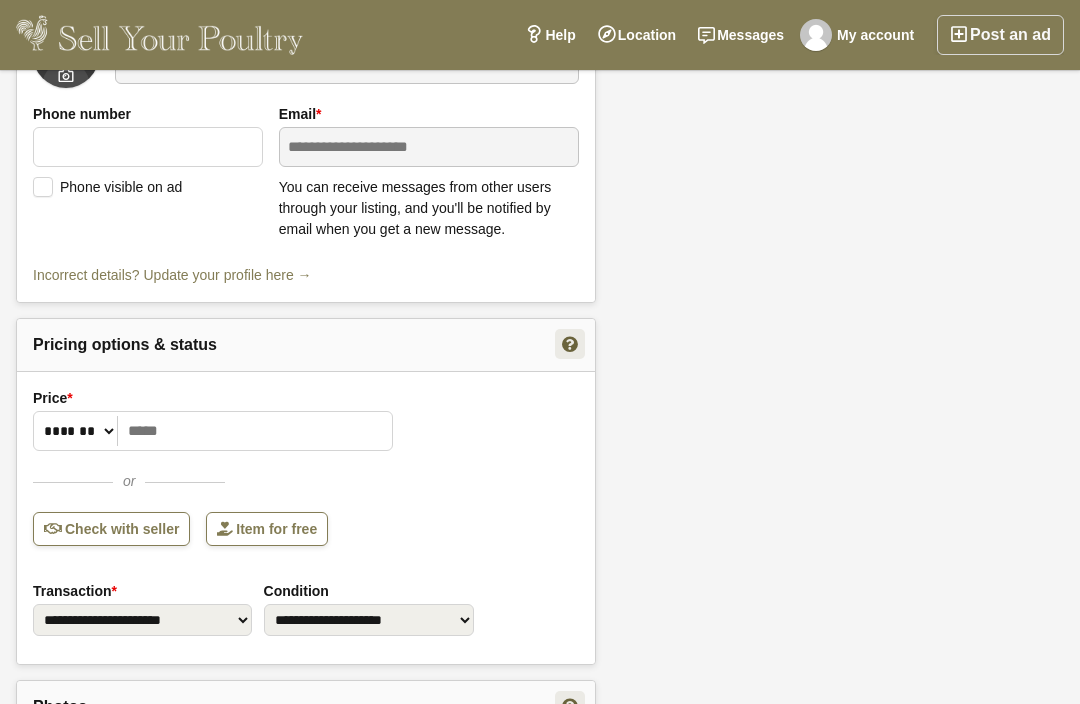 scroll, scrollTop: 460, scrollLeft: 0, axis: vertical 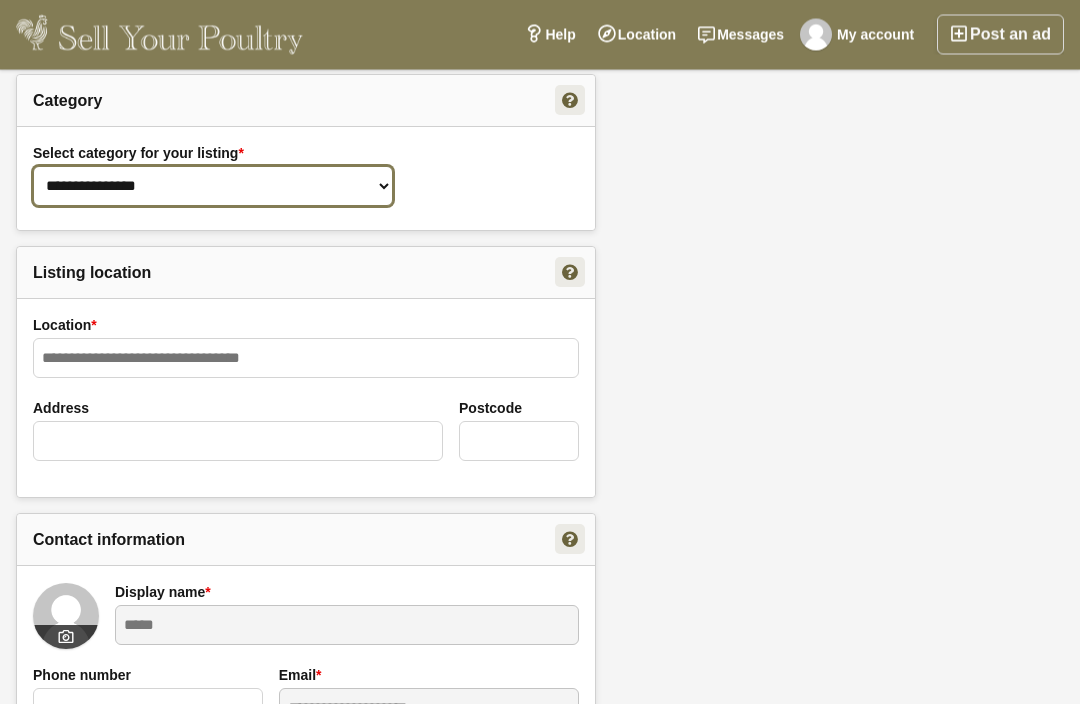 click on "**********" at bounding box center (213, 187) 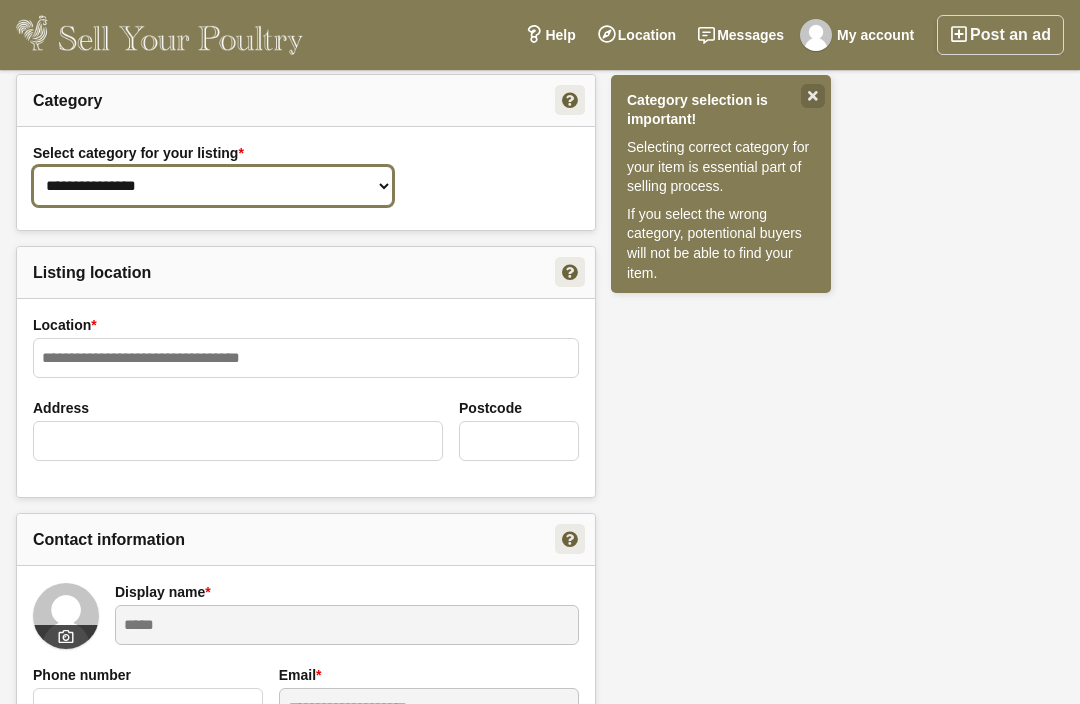 select on "**" 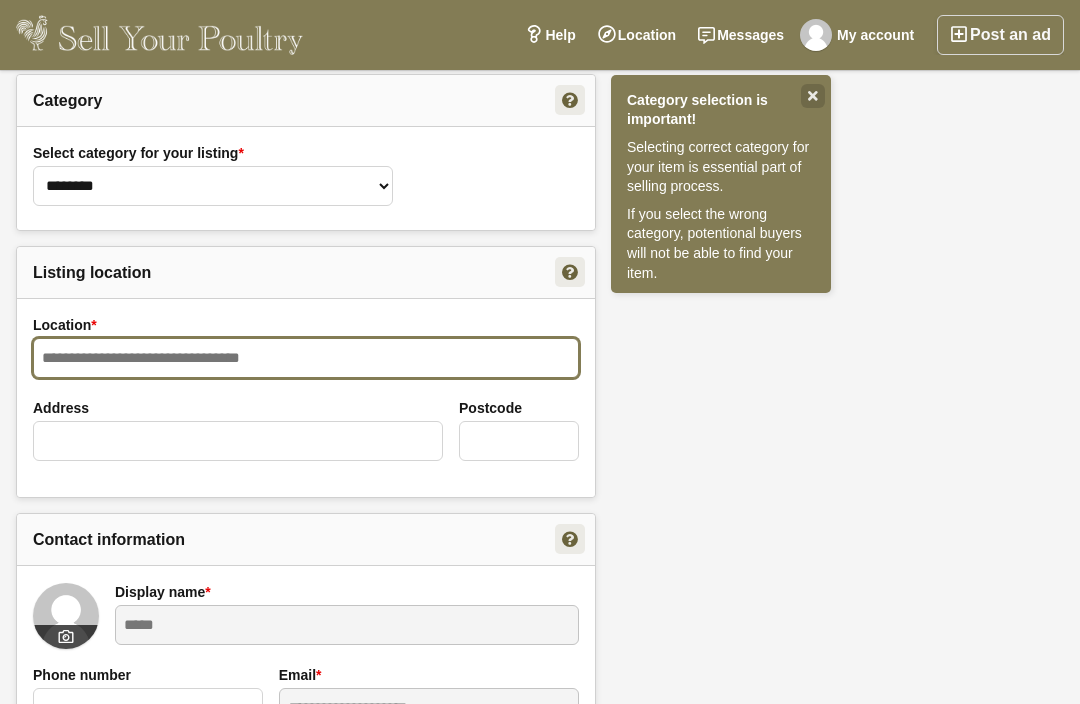 click on "Location  *" at bounding box center [306, 358] 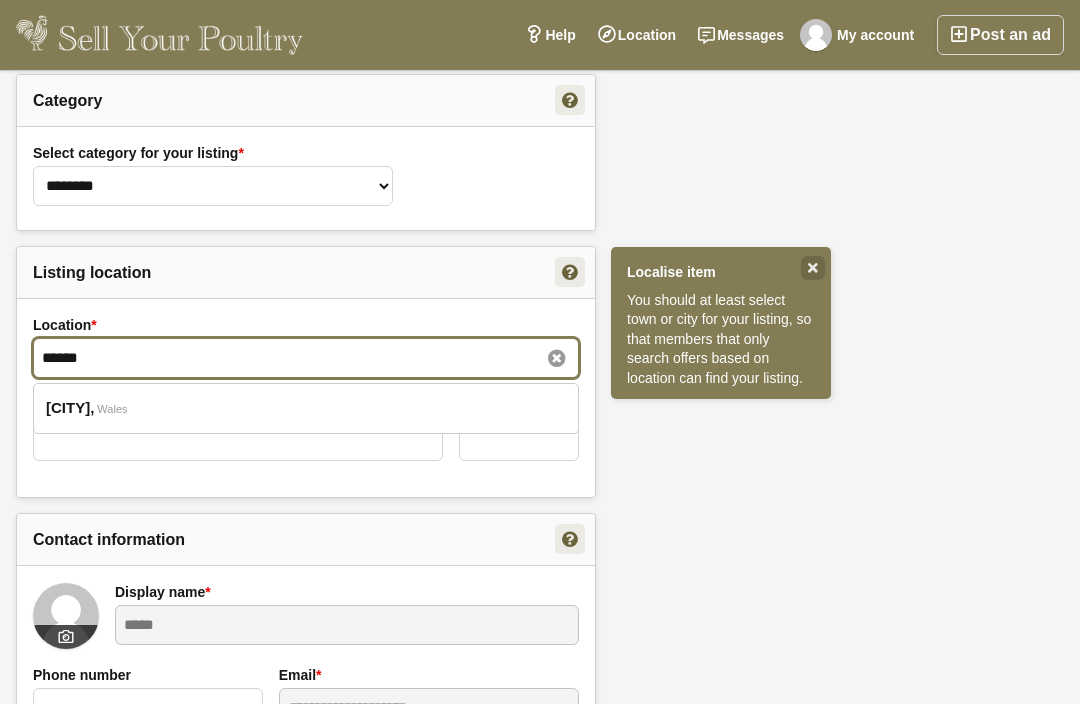 click on "******" at bounding box center (306, 358) 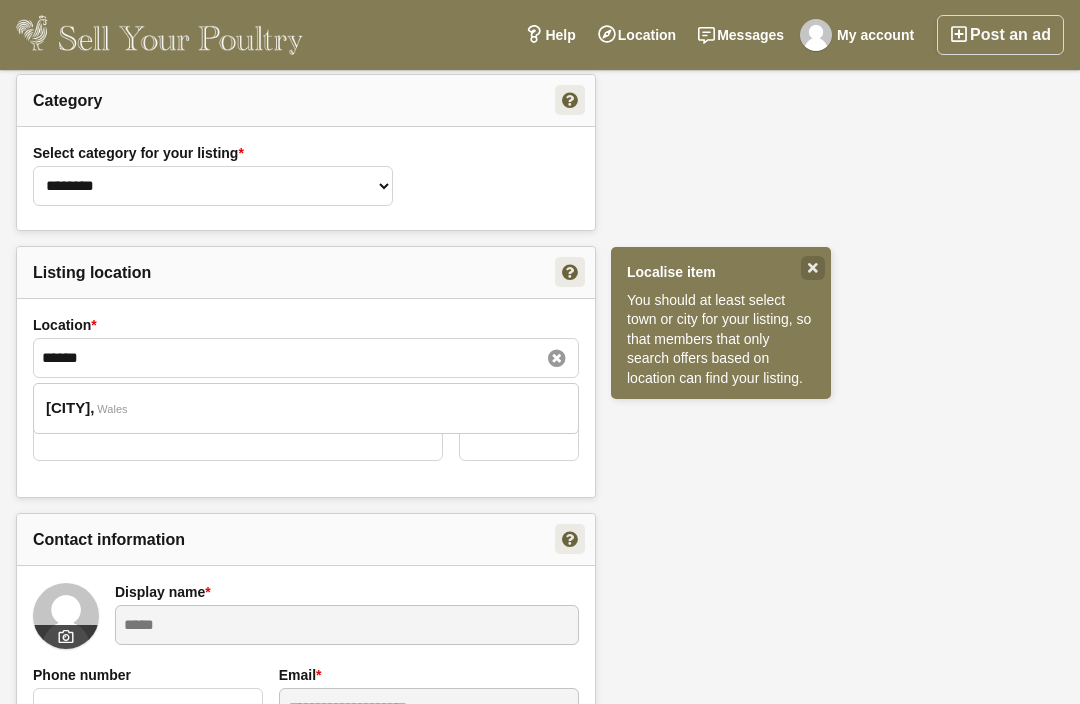 click on "Brecon" at bounding box center (70, 408) 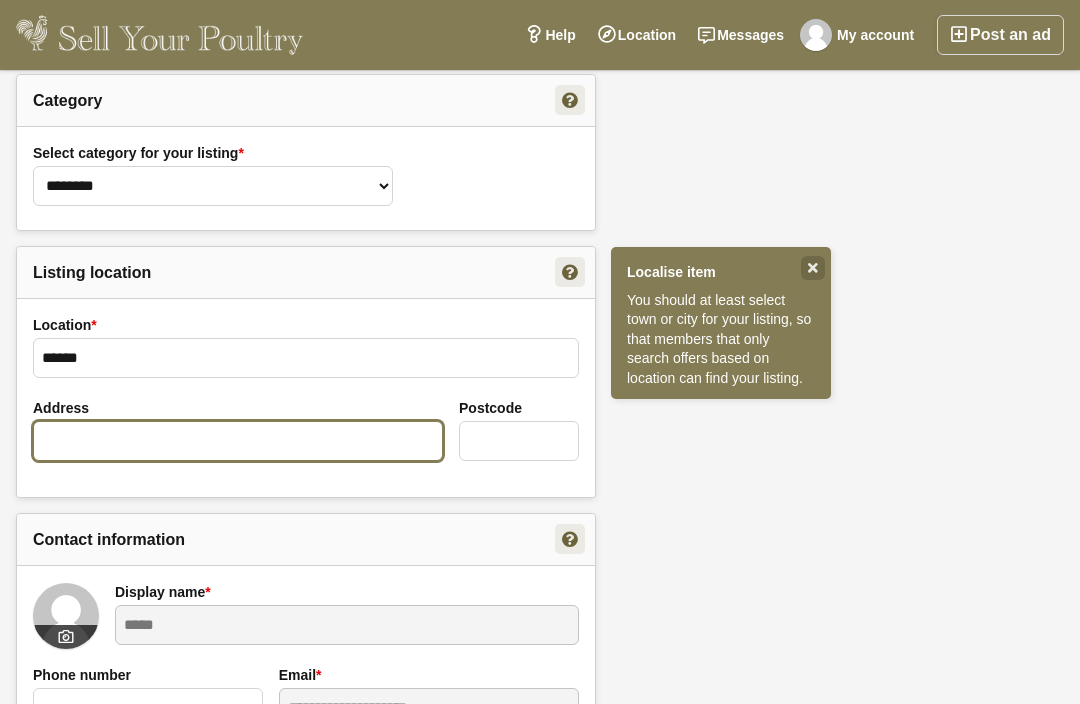 click on "Address" at bounding box center (238, 441) 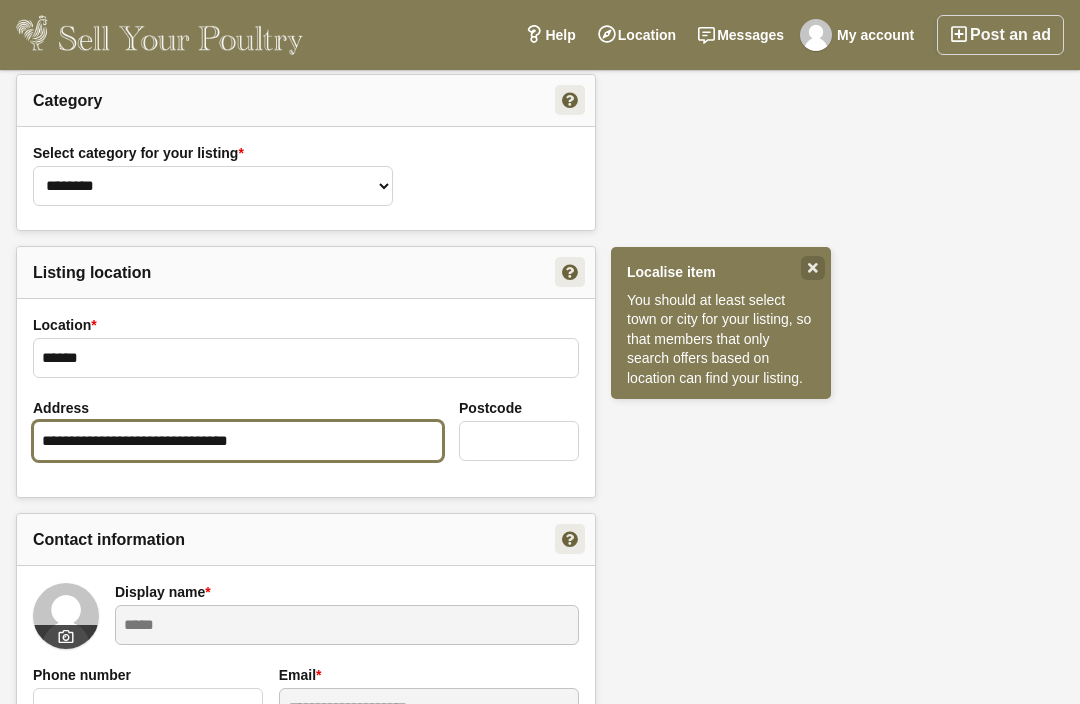 type on "**********" 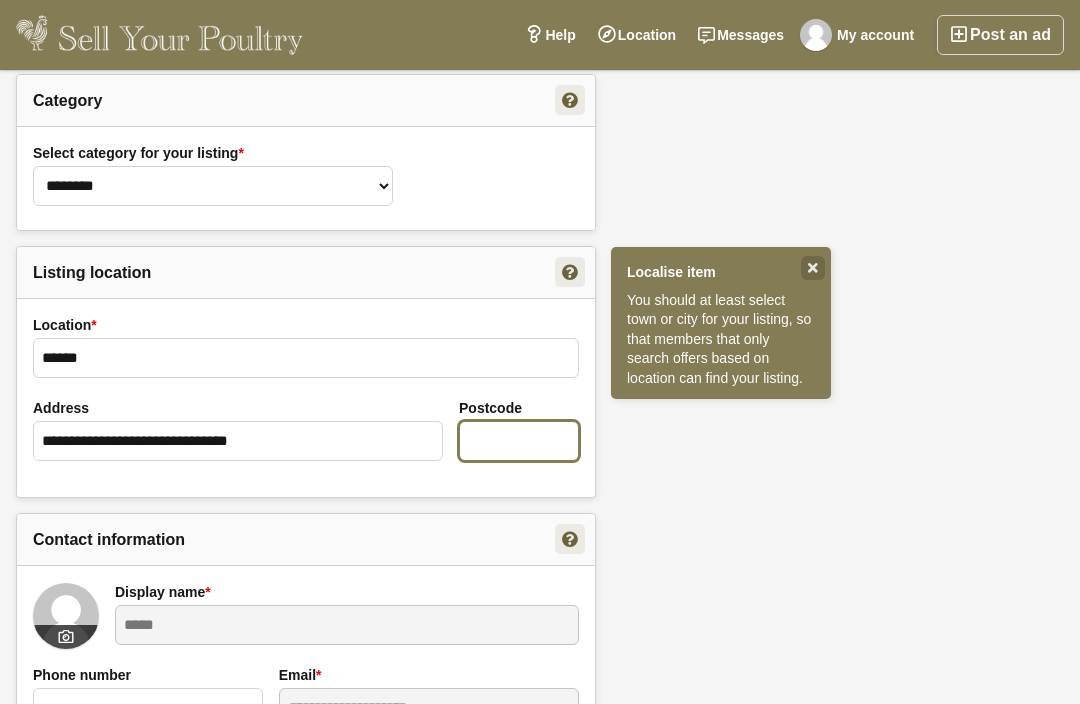 click on "Postcode" at bounding box center (519, 441) 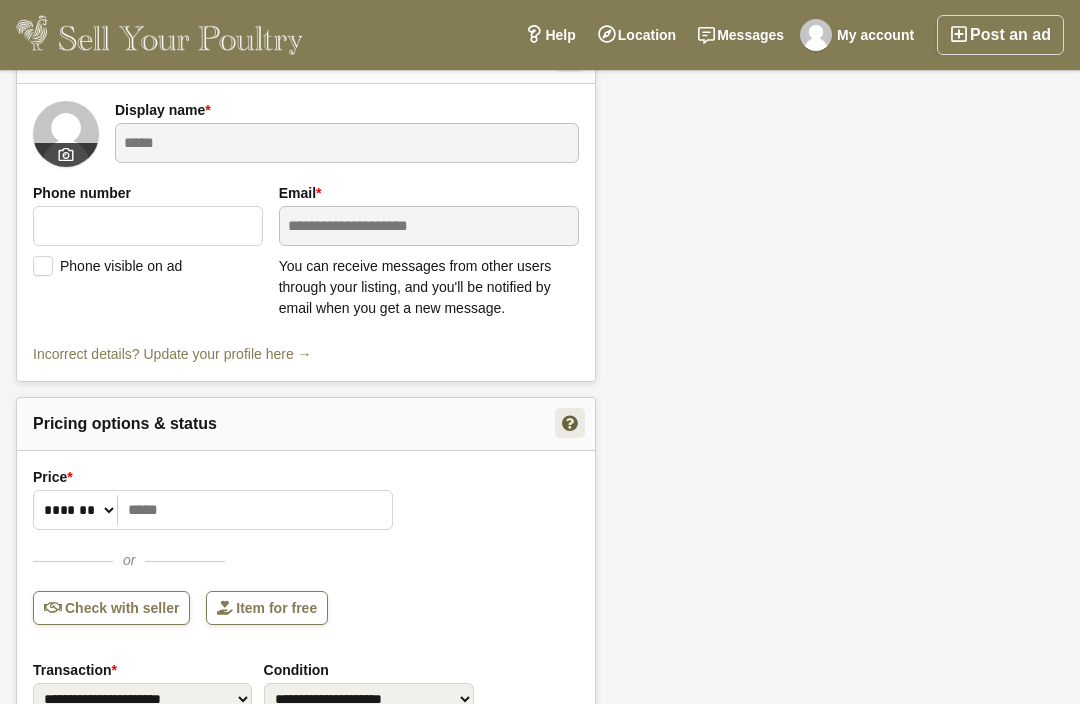 scroll, scrollTop: 600, scrollLeft: 0, axis: vertical 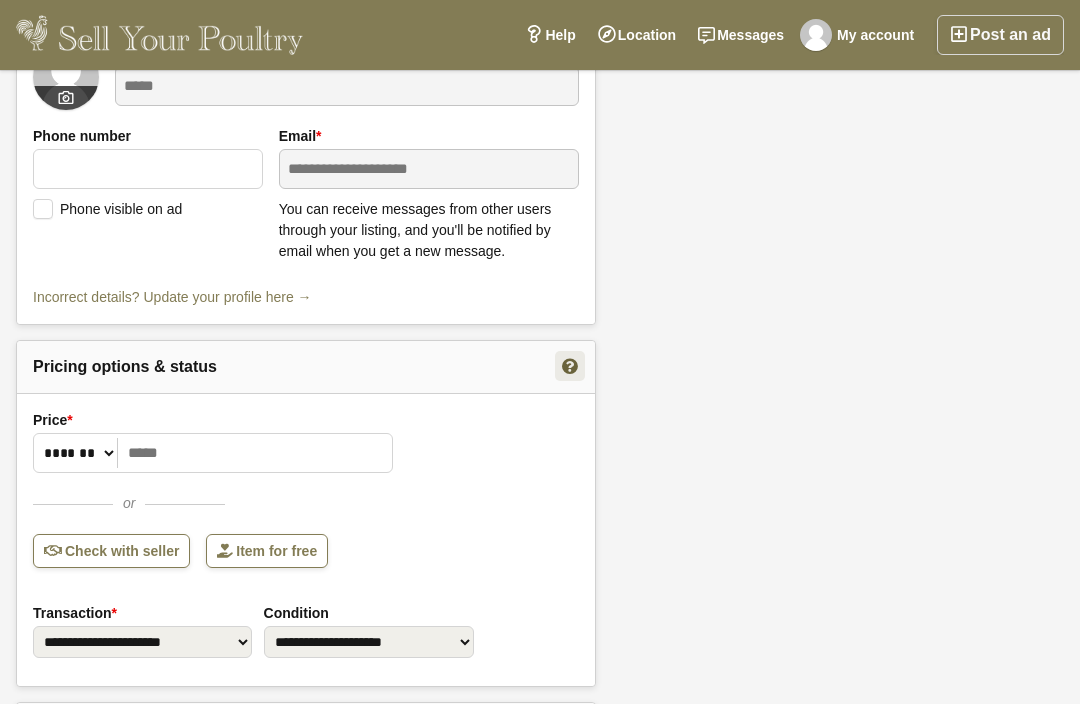 type on "******" 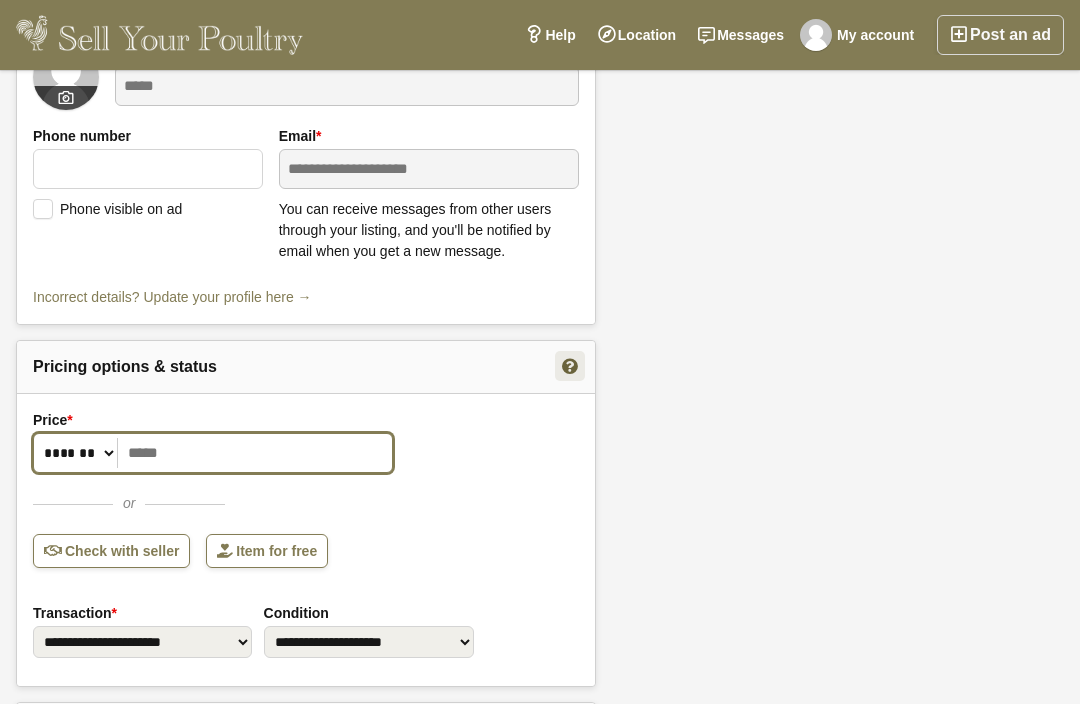 click on "Price  *" at bounding box center (213, 453) 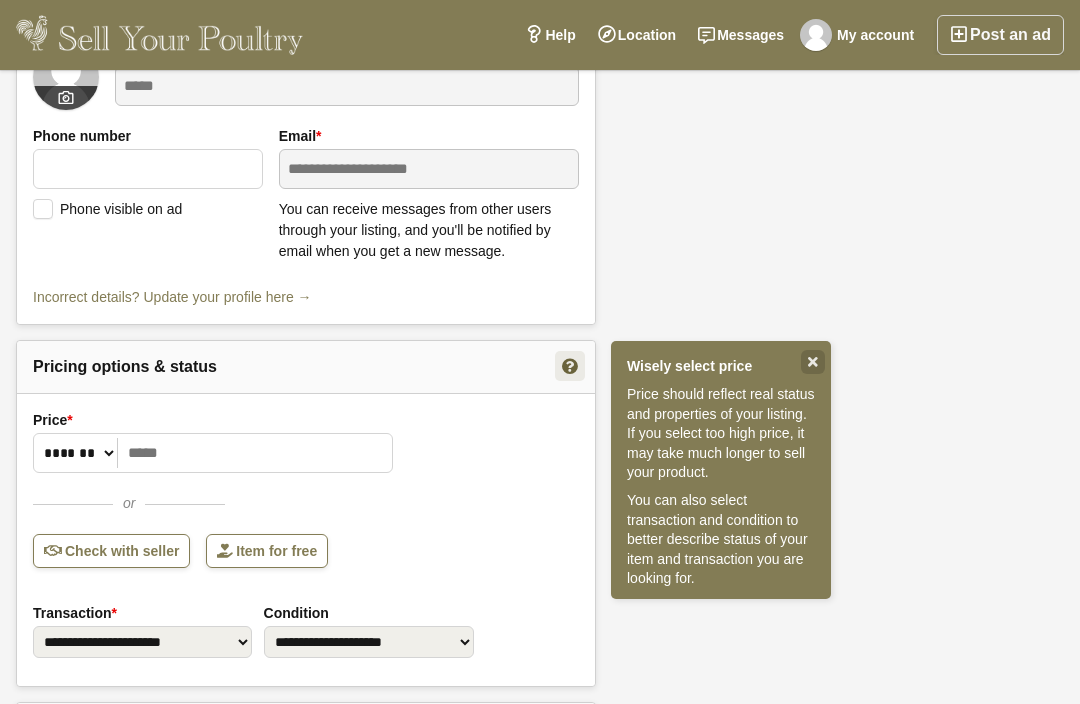 click on "Check with seller" at bounding box center [111, 551] 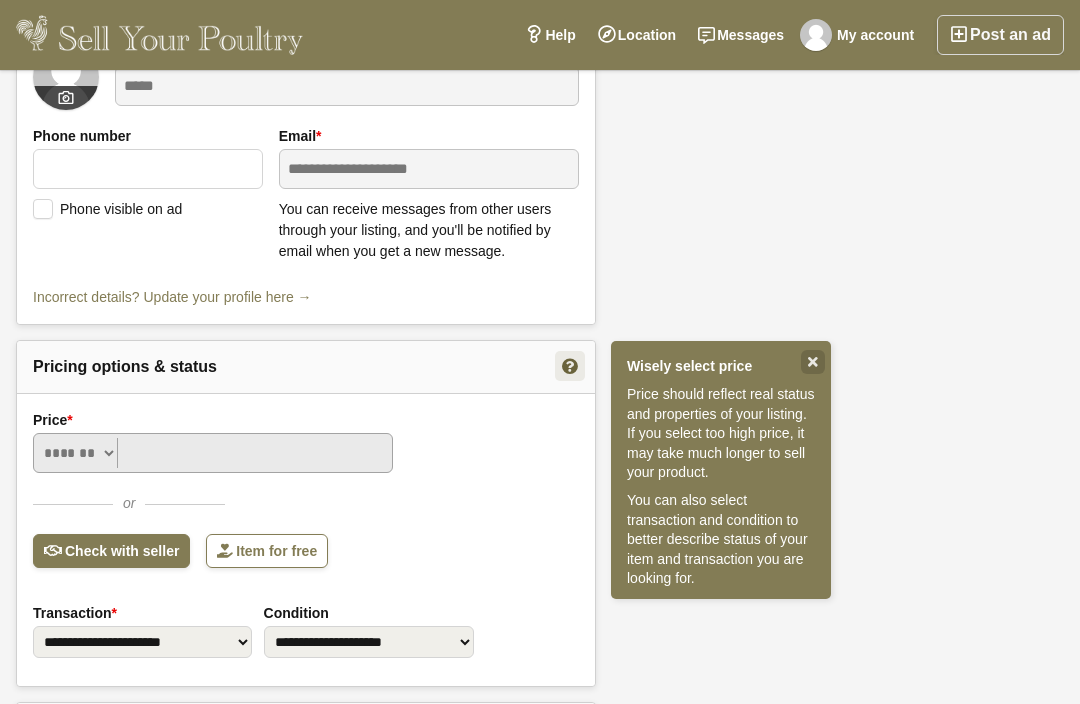 click on "Price  *" at bounding box center [213, 453] 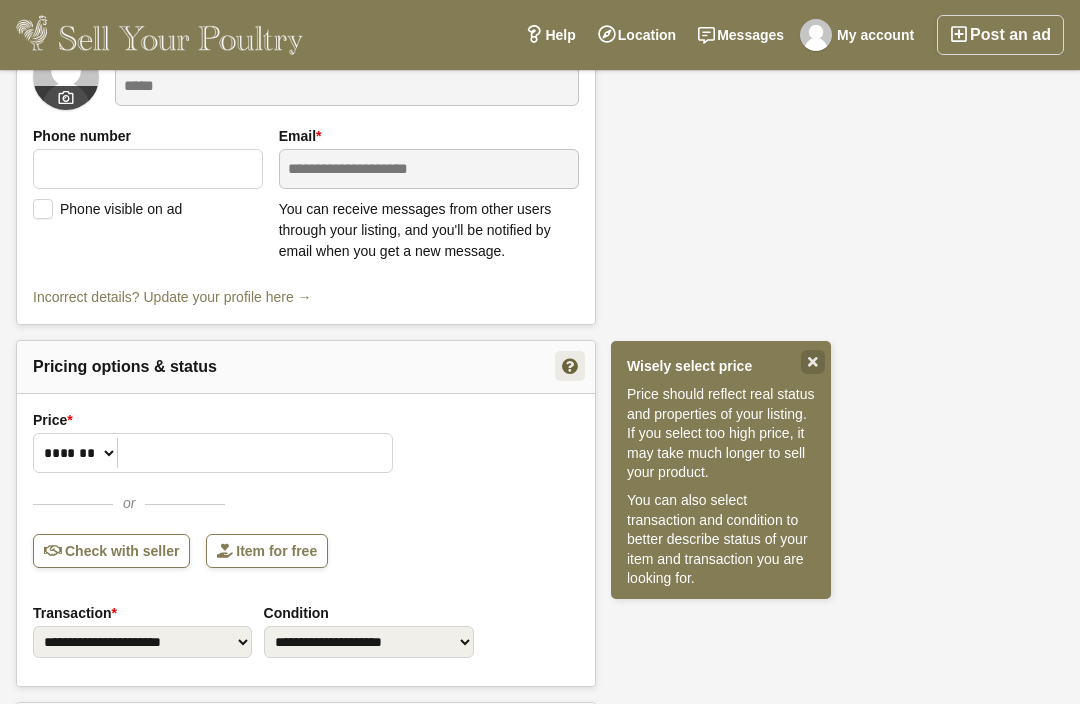 click on "Check with seller" at bounding box center (111, 551) 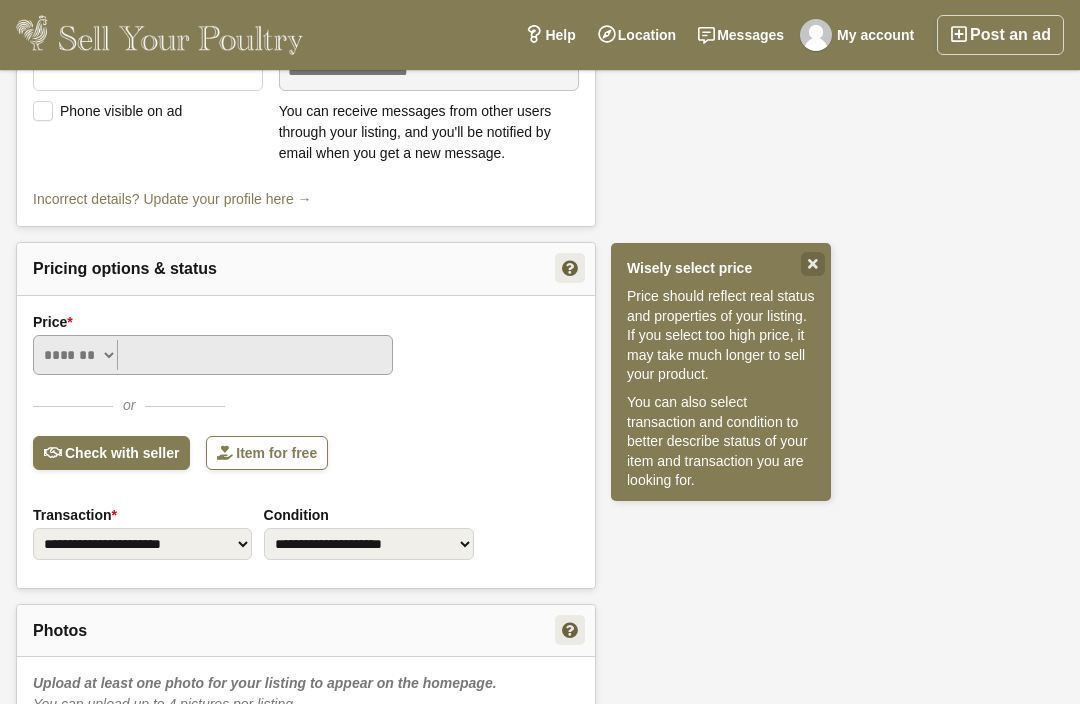 scroll, scrollTop: 700, scrollLeft: 0, axis: vertical 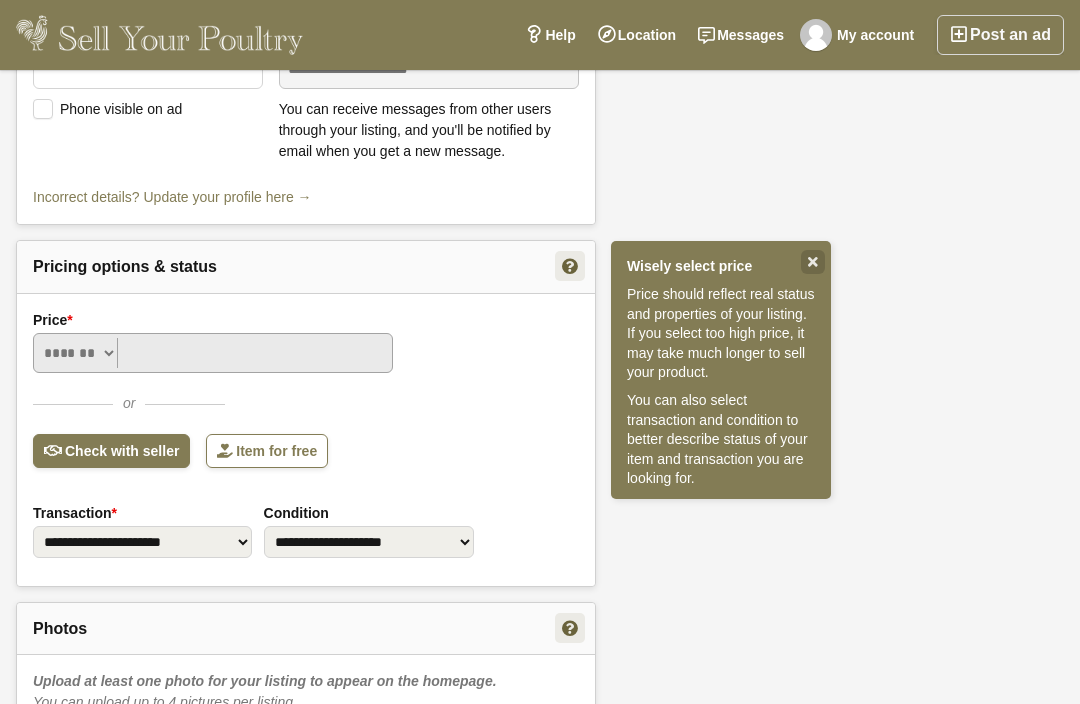 click on "**********" at bounding box center (540, 392) 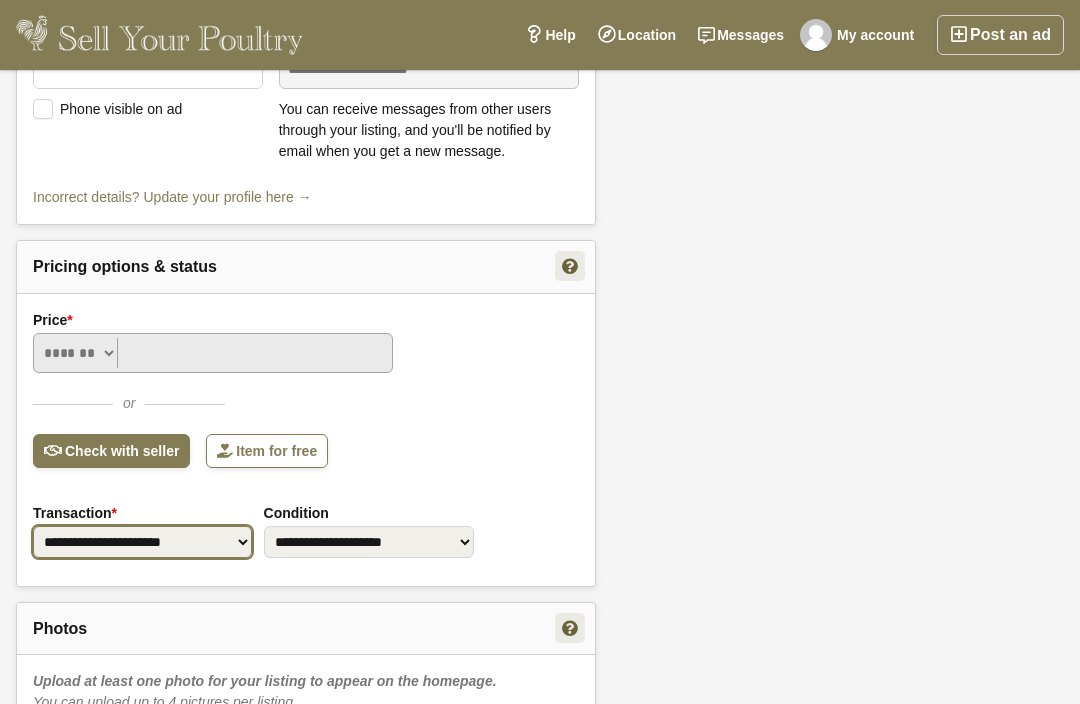 click on "**********" at bounding box center (142, 542) 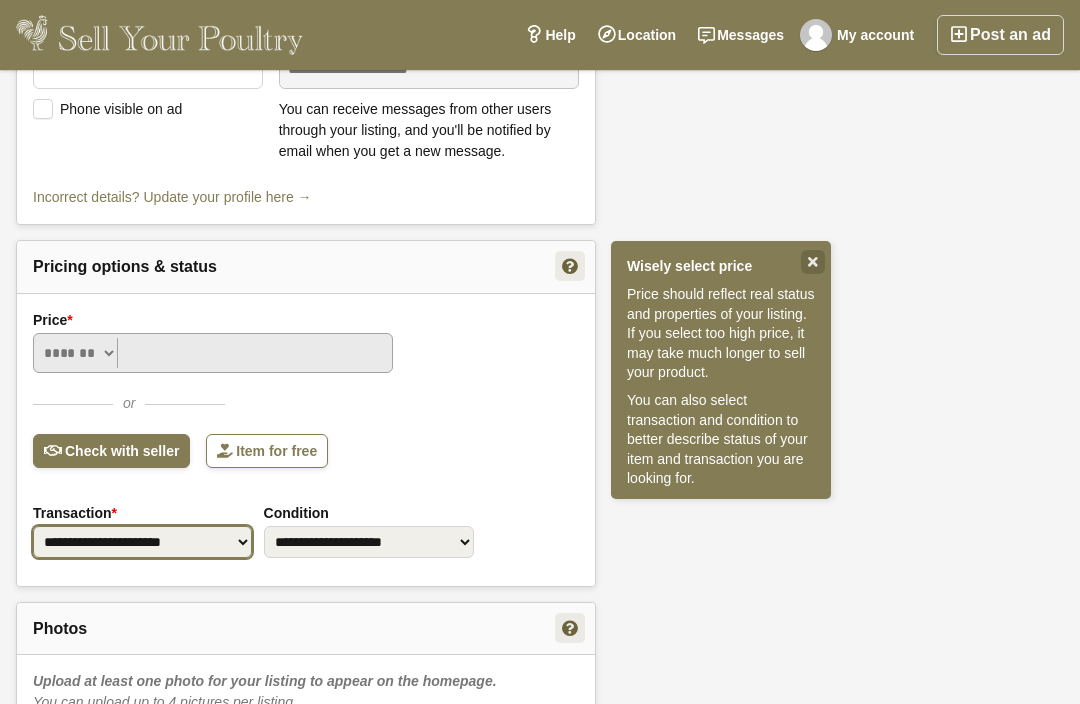 select on "*" 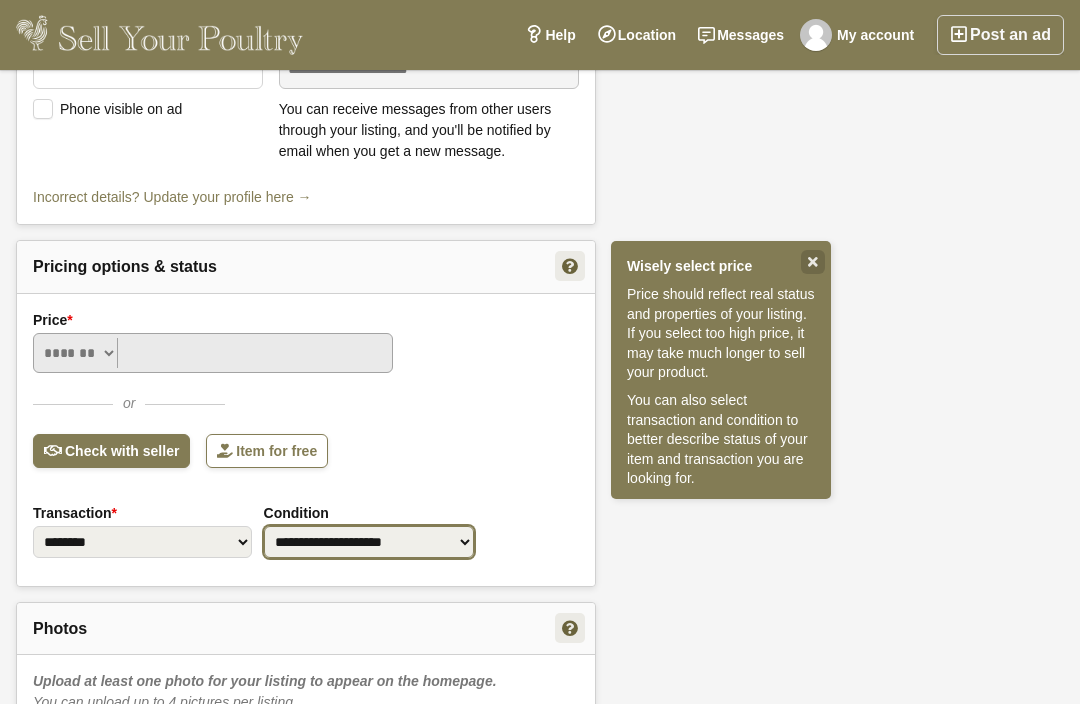 click on "**********" at bounding box center [369, 542] 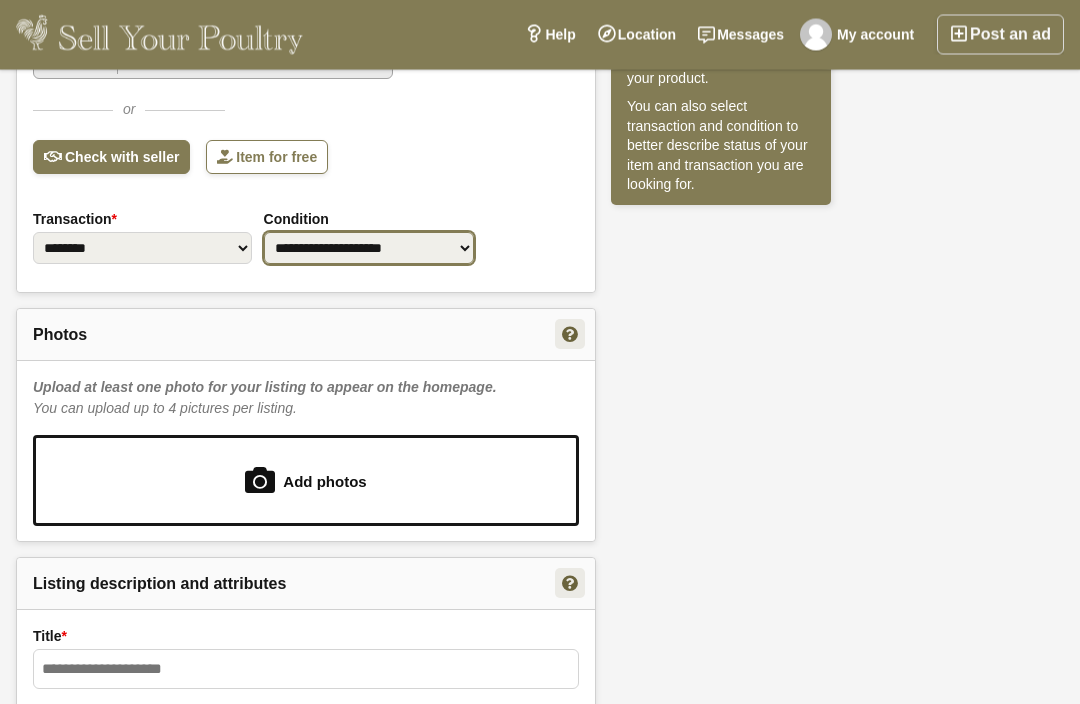 click on "**********" at bounding box center [369, 249] 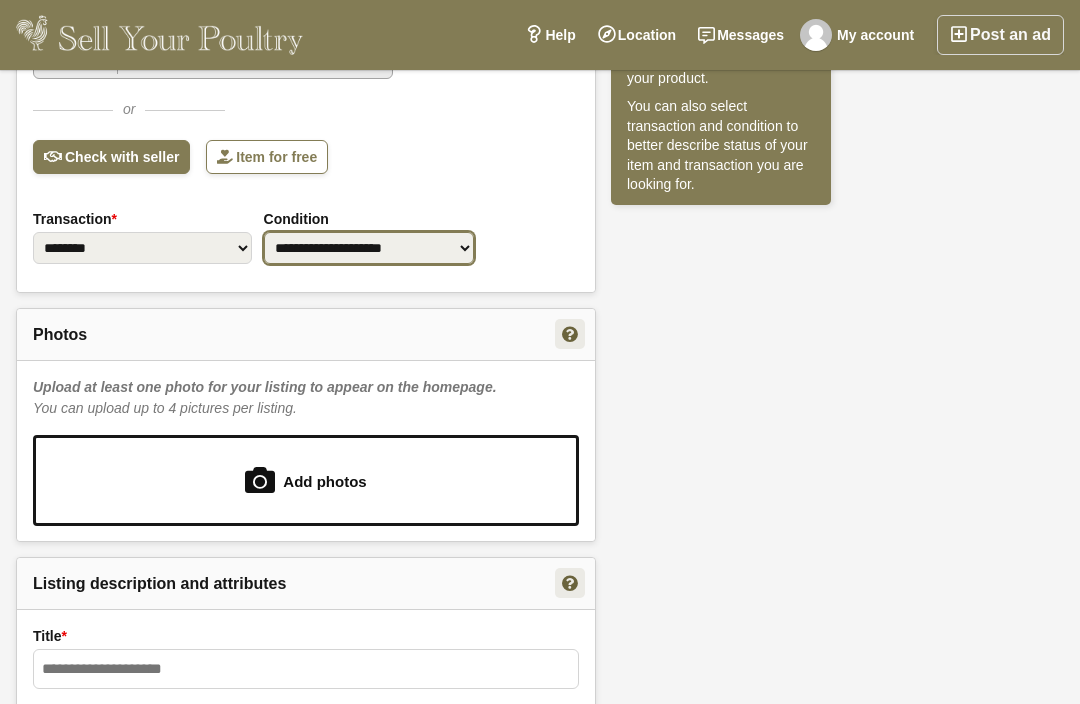 select on "*" 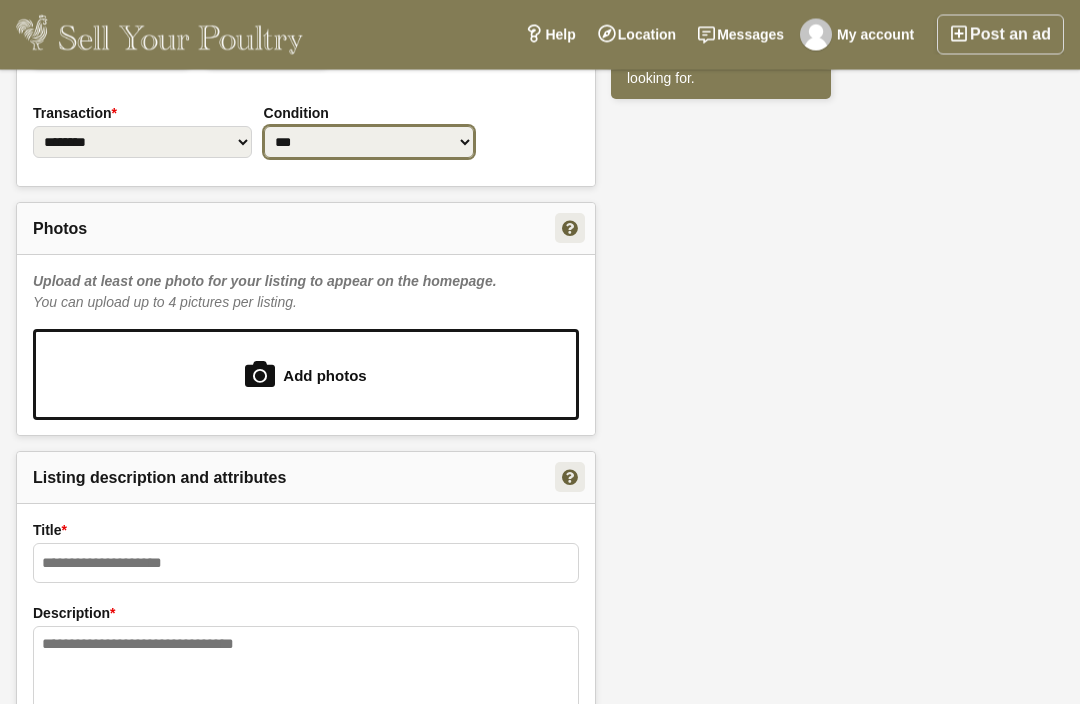 scroll, scrollTop: 1117, scrollLeft: 0, axis: vertical 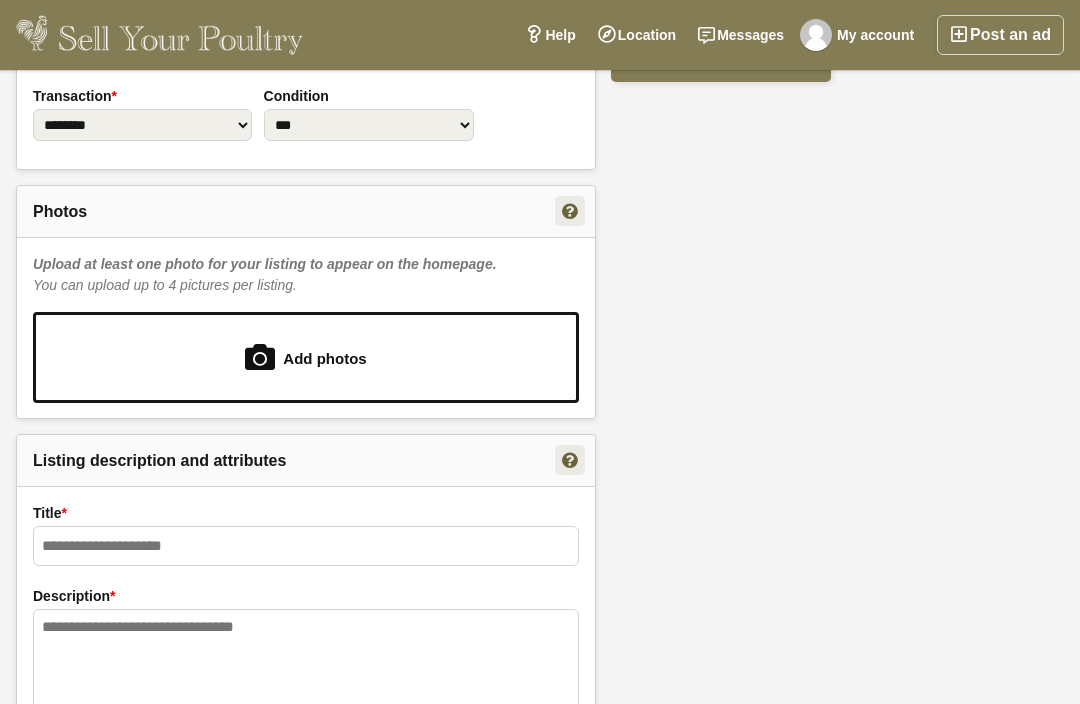 click at bounding box center (306, 357) 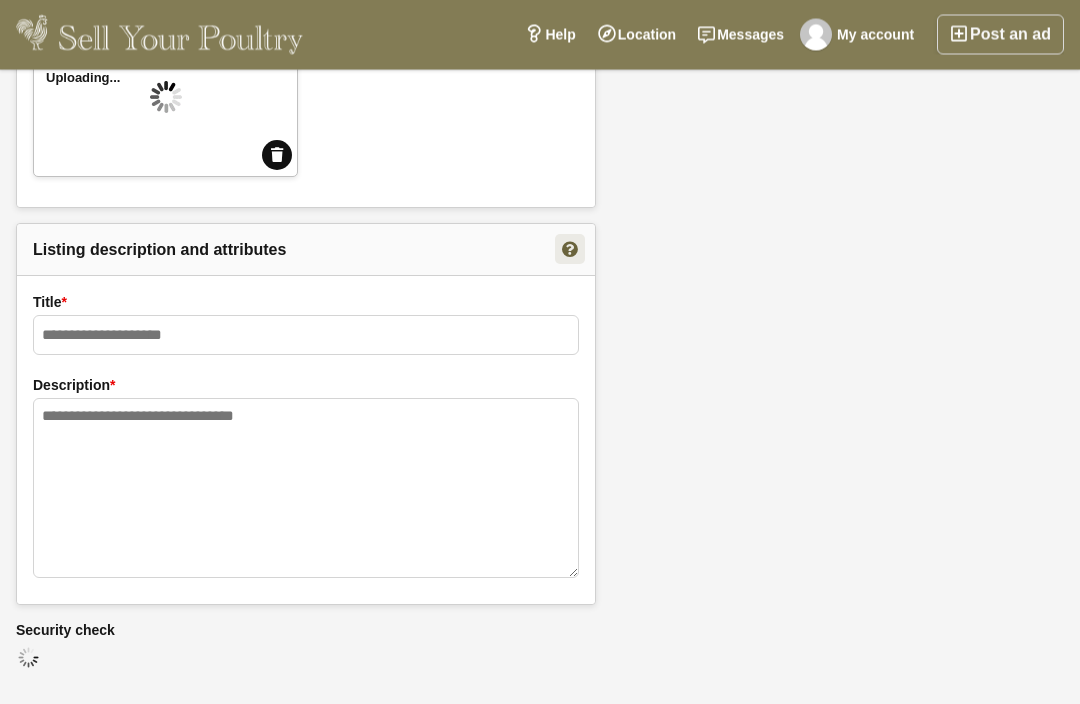 scroll, scrollTop: 1520, scrollLeft: 0, axis: vertical 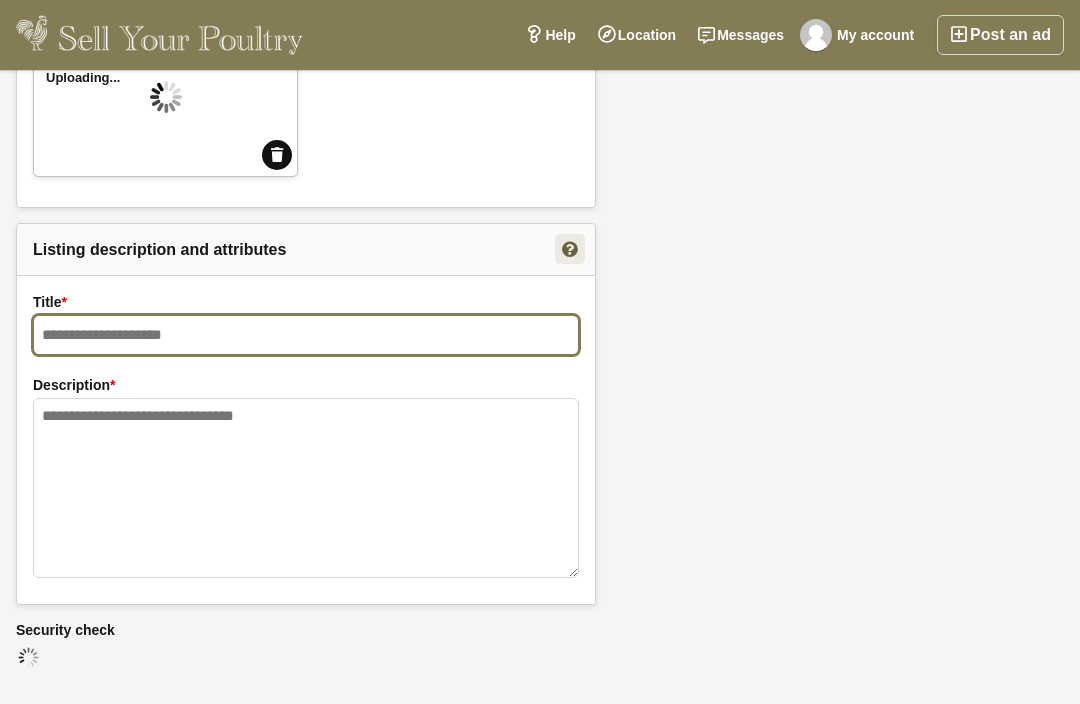click at bounding box center [306, 335] 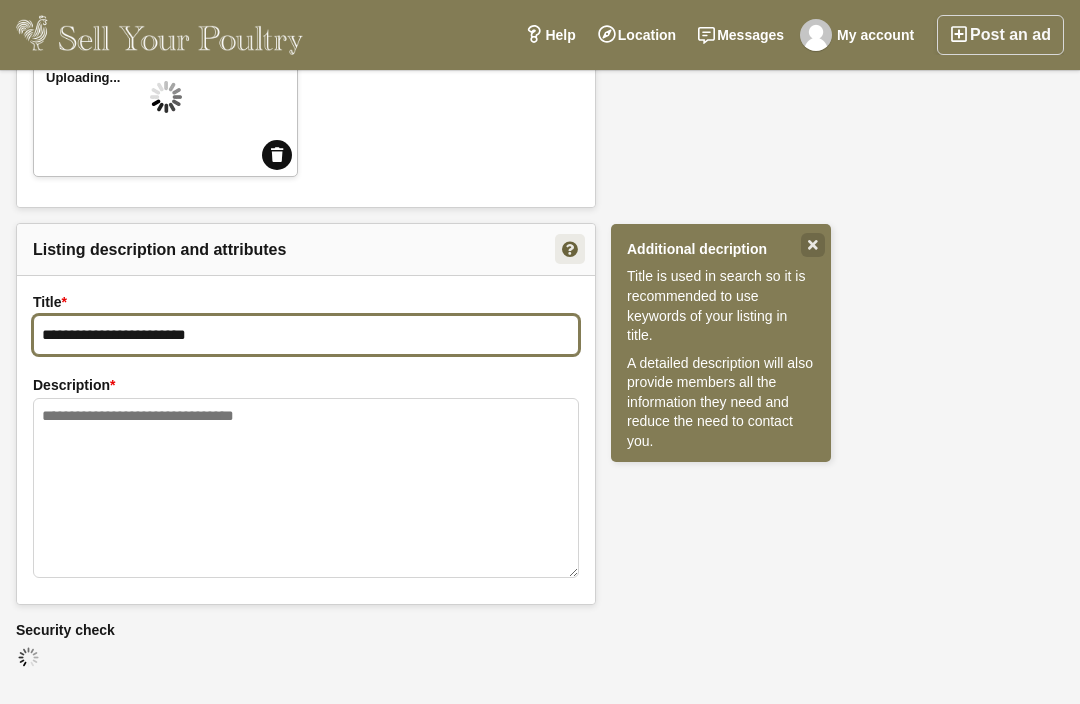 type on "**********" 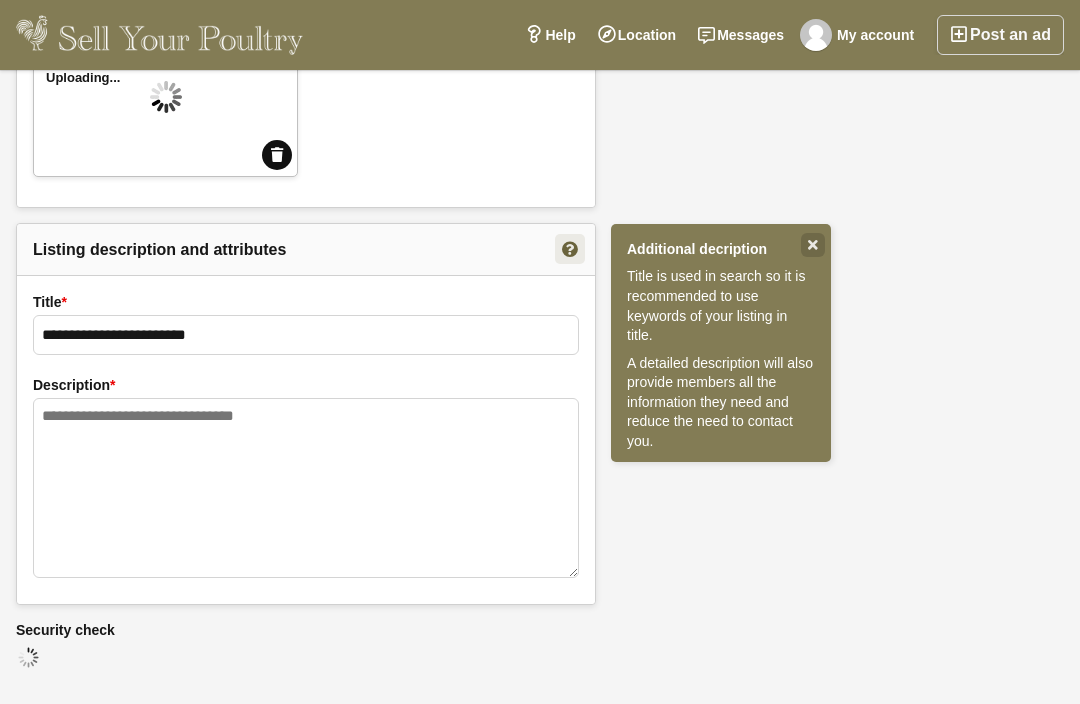 click on "**********" at bounding box center [540, -332] 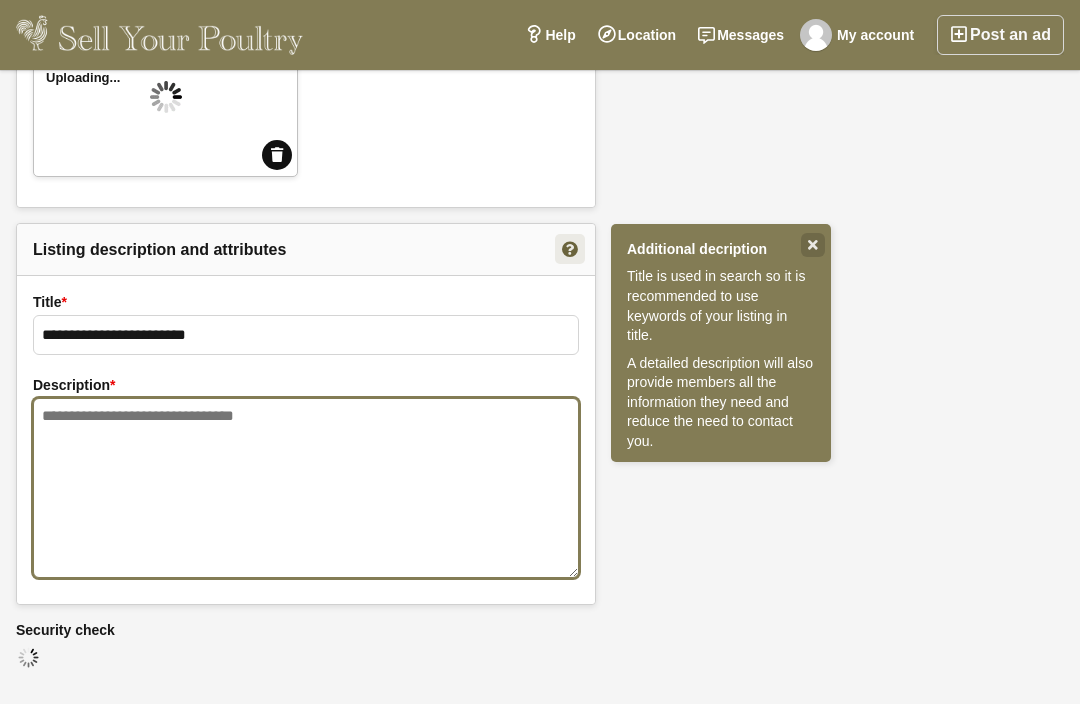 click at bounding box center [306, 488] 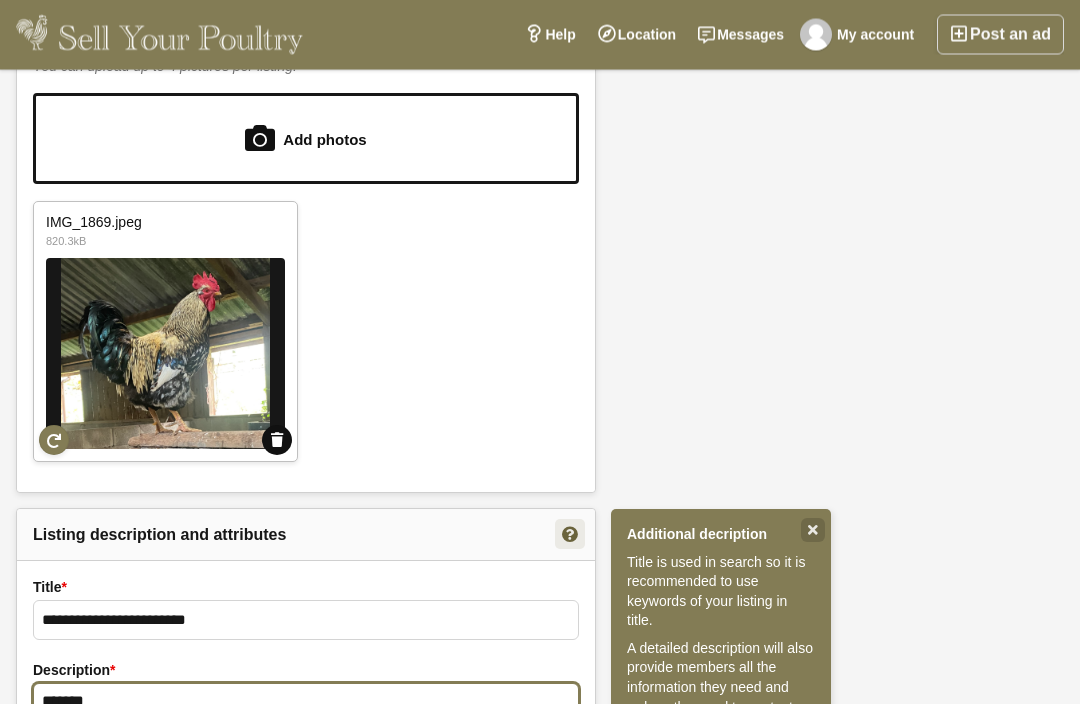 scroll, scrollTop: 1336, scrollLeft: 0, axis: vertical 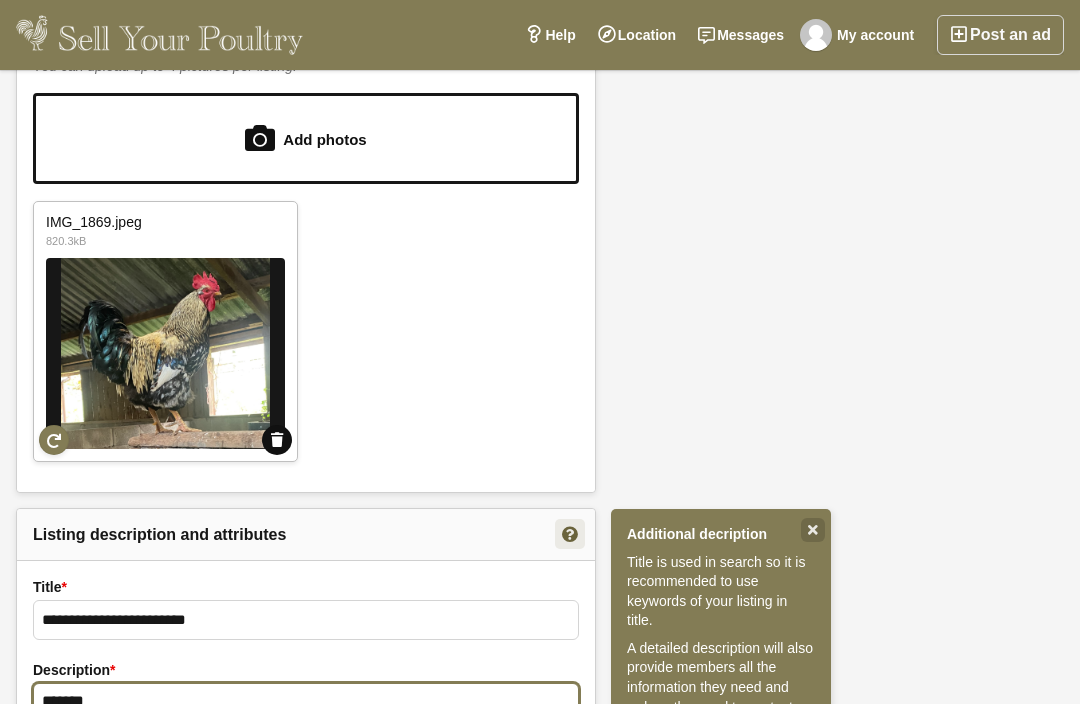 type on "******" 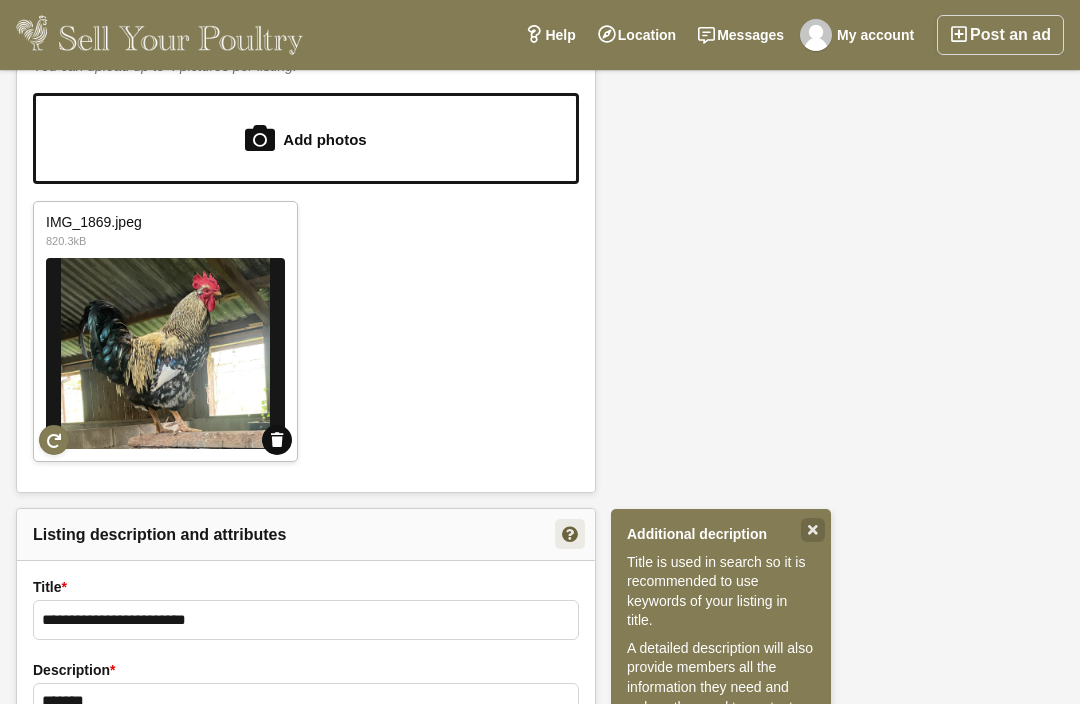 click on "IMG_1869.jpeg 820.3kB Cancel Retry Delete Rotate image" at bounding box center (165, 331) 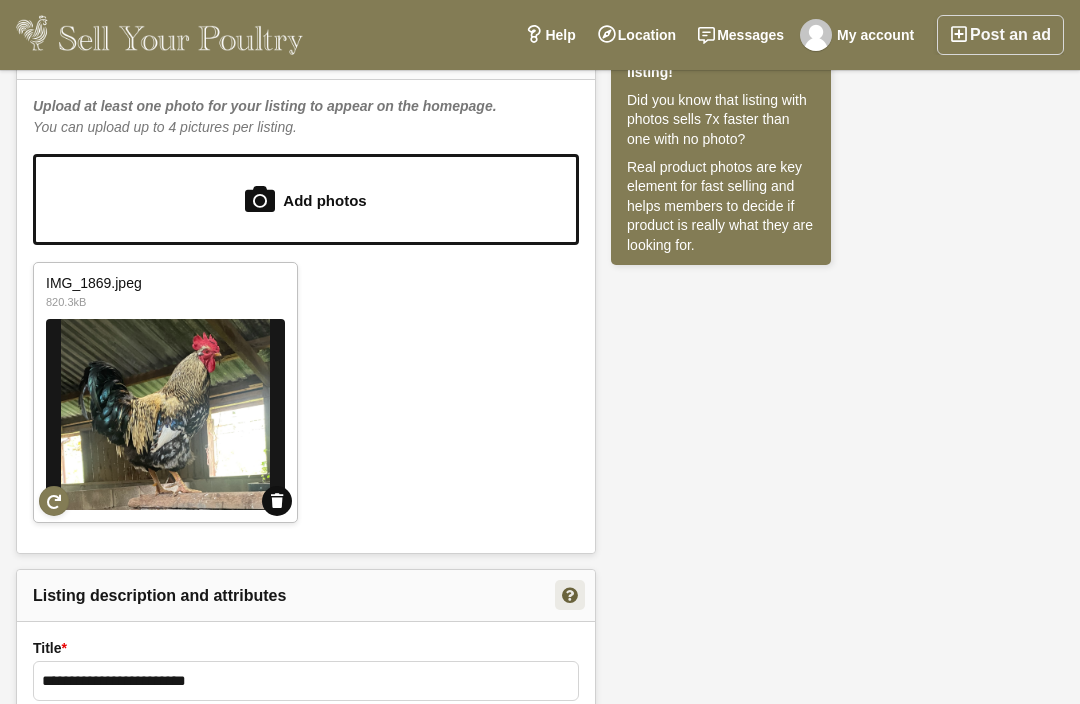 click at bounding box center (54, 501) 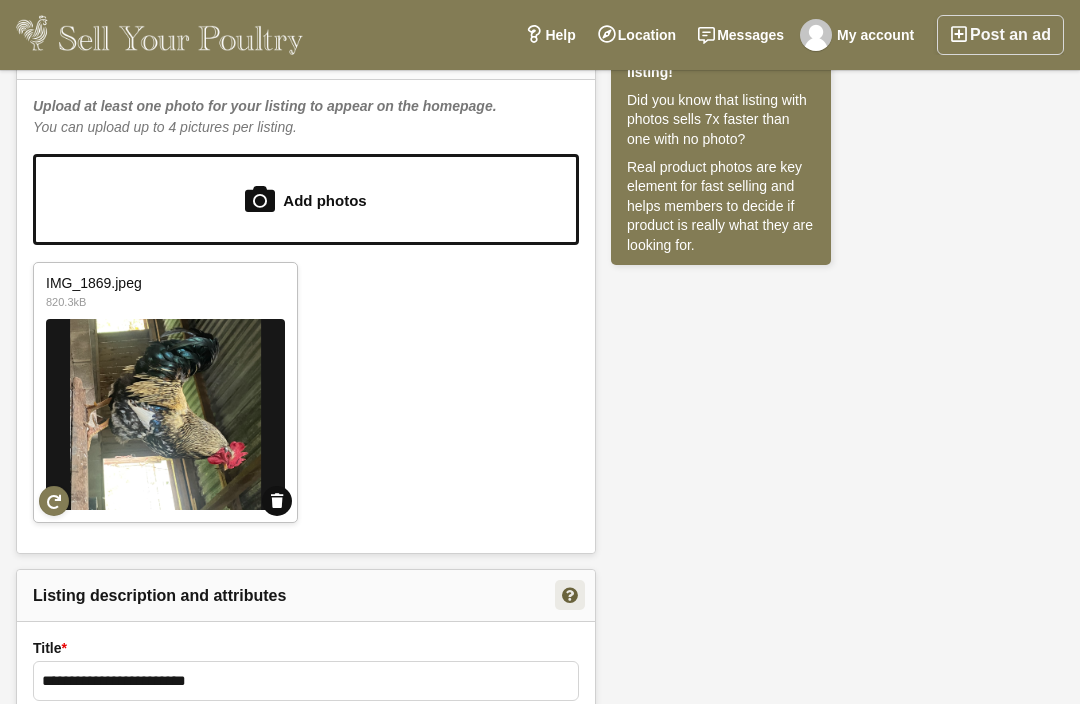 click at bounding box center [54, 501] 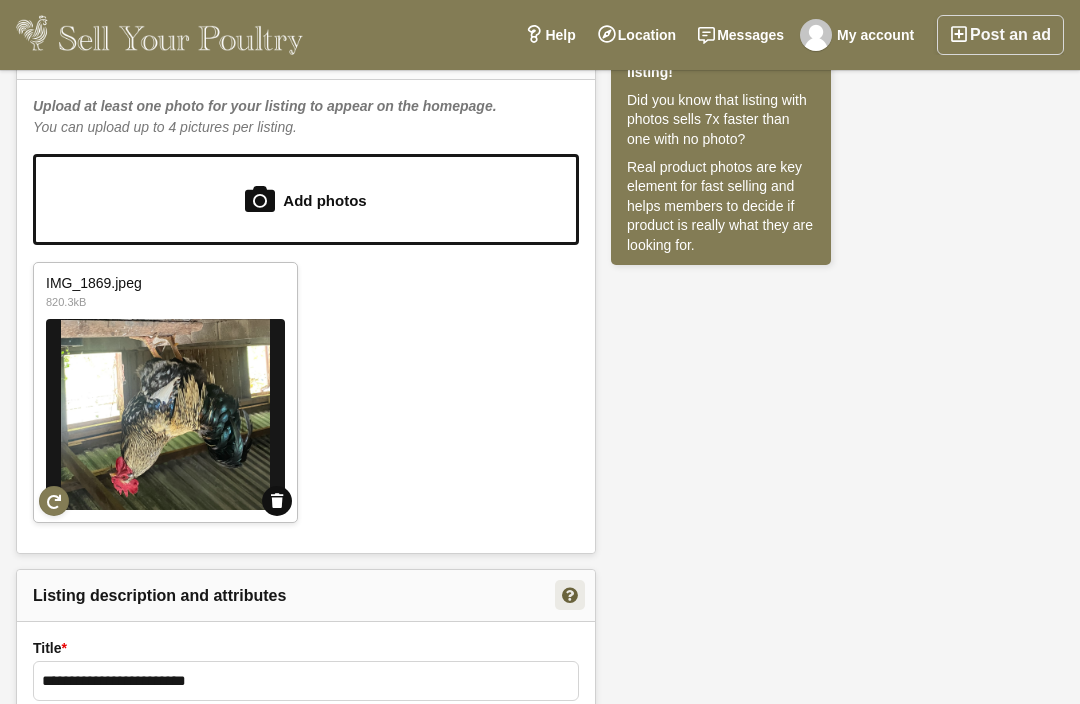 click at bounding box center [54, 501] 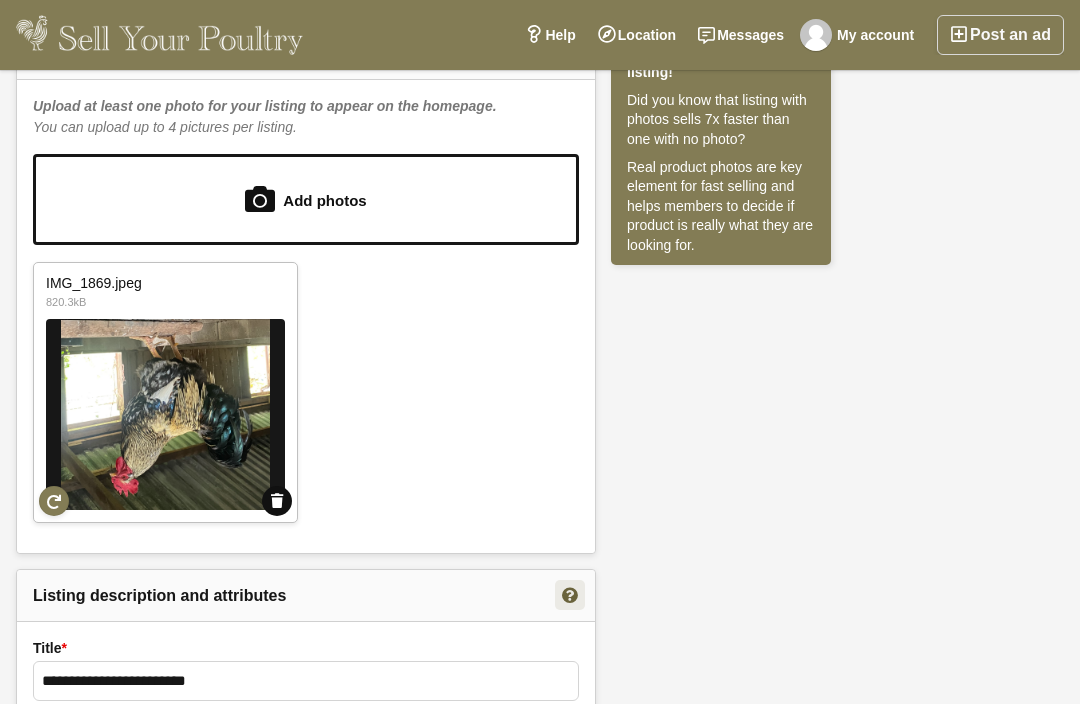 click on "IMG_1869.jpeg 820.3kB Cancel Retry Delete Rotate image" at bounding box center (306, 387) 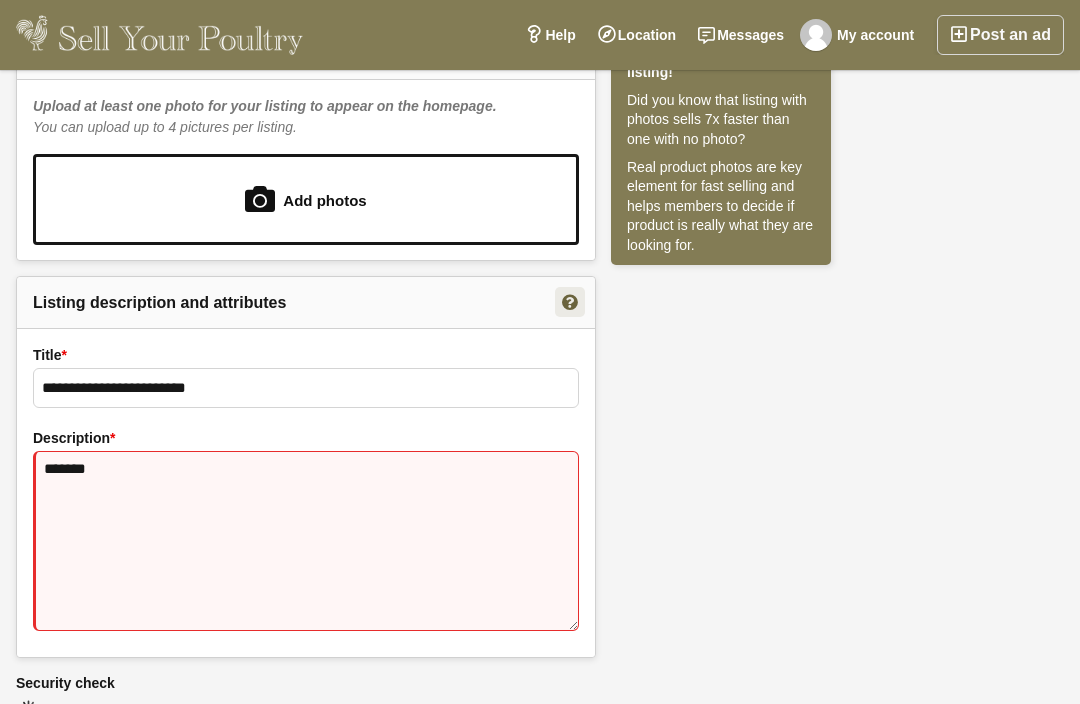 click at bounding box center [306, 199] 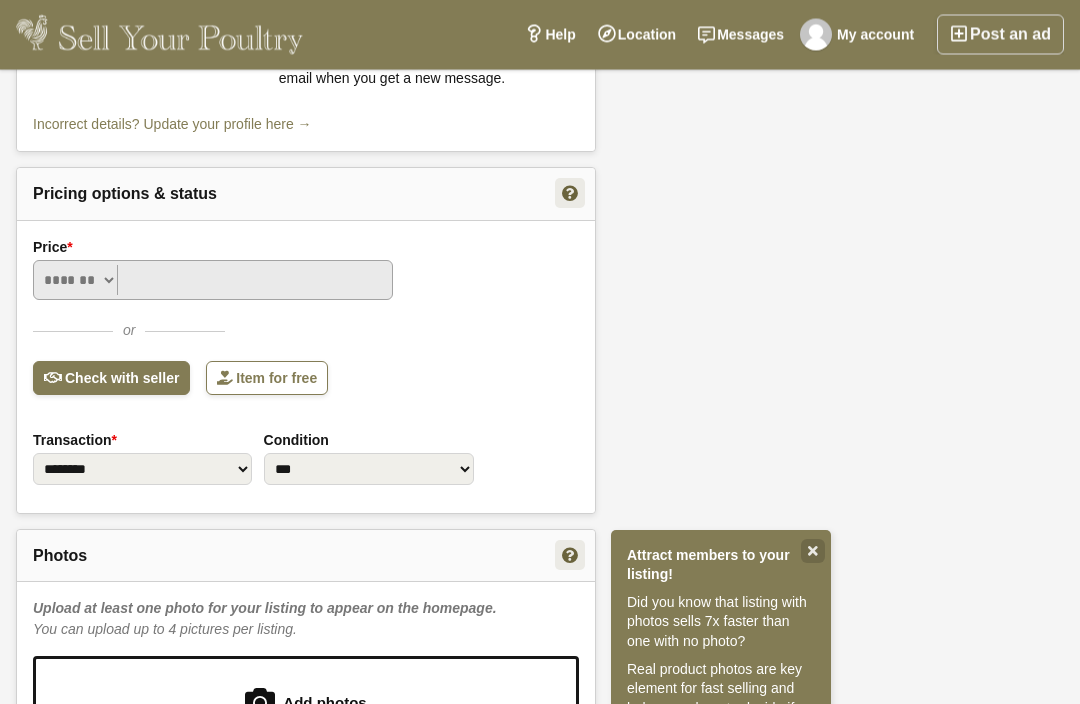 scroll, scrollTop: 812, scrollLeft: 0, axis: vertical 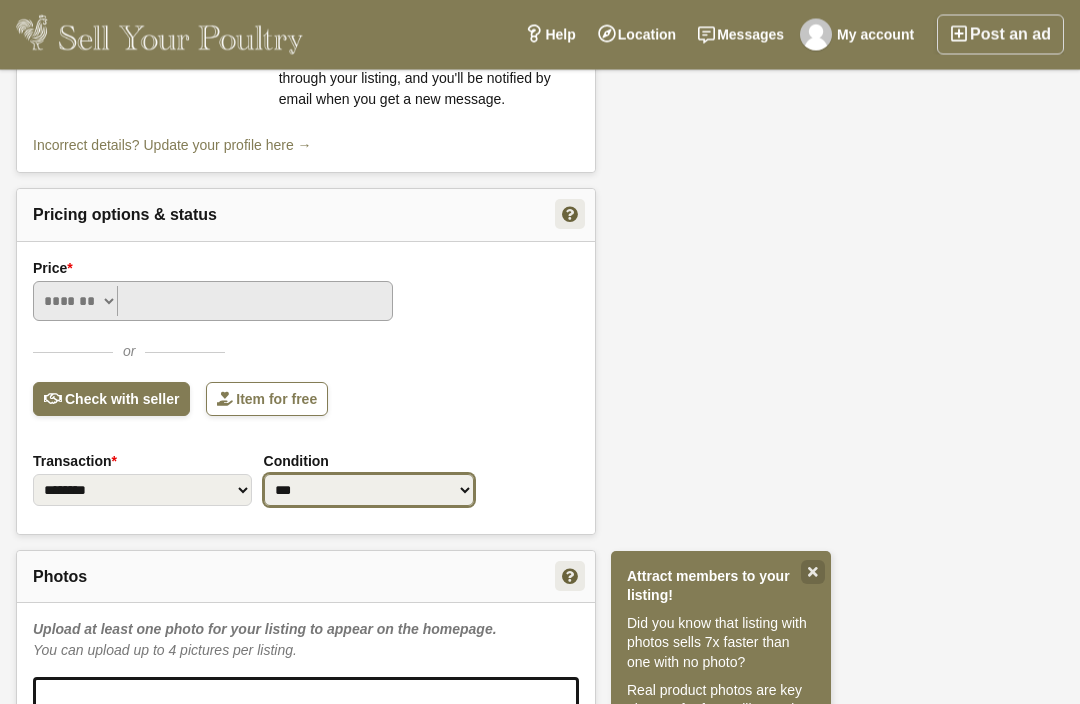 click on "**********" at bounding box center (369, 491) 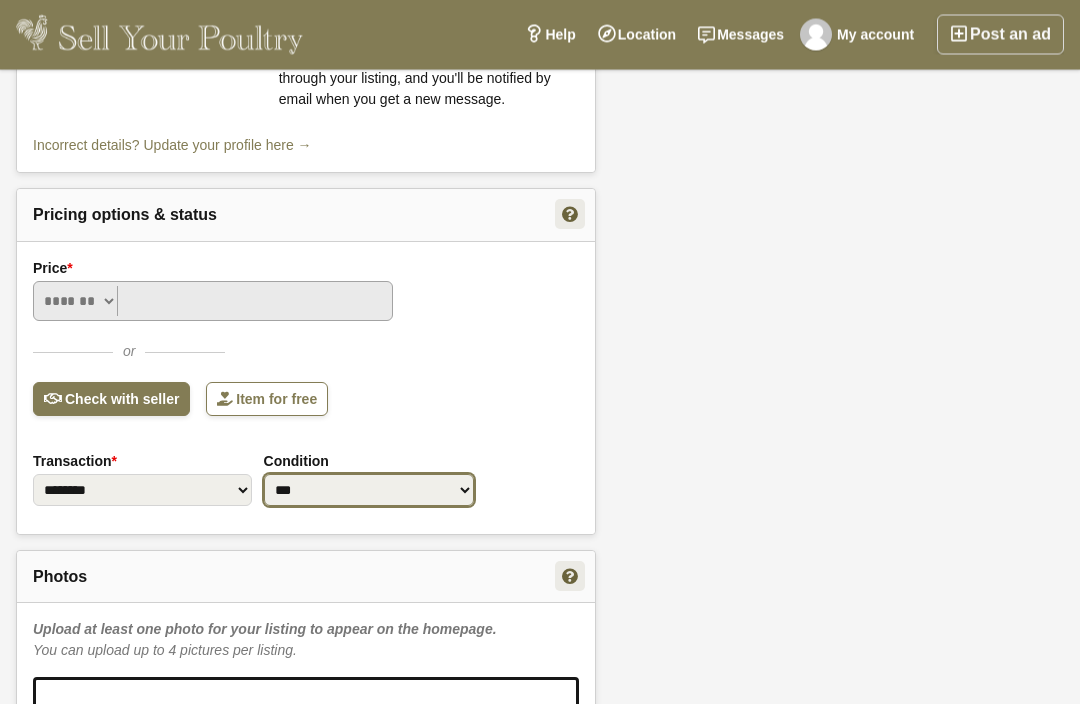 scroll, scrollTop: 813, scrollLeft: 0, axis: vertical 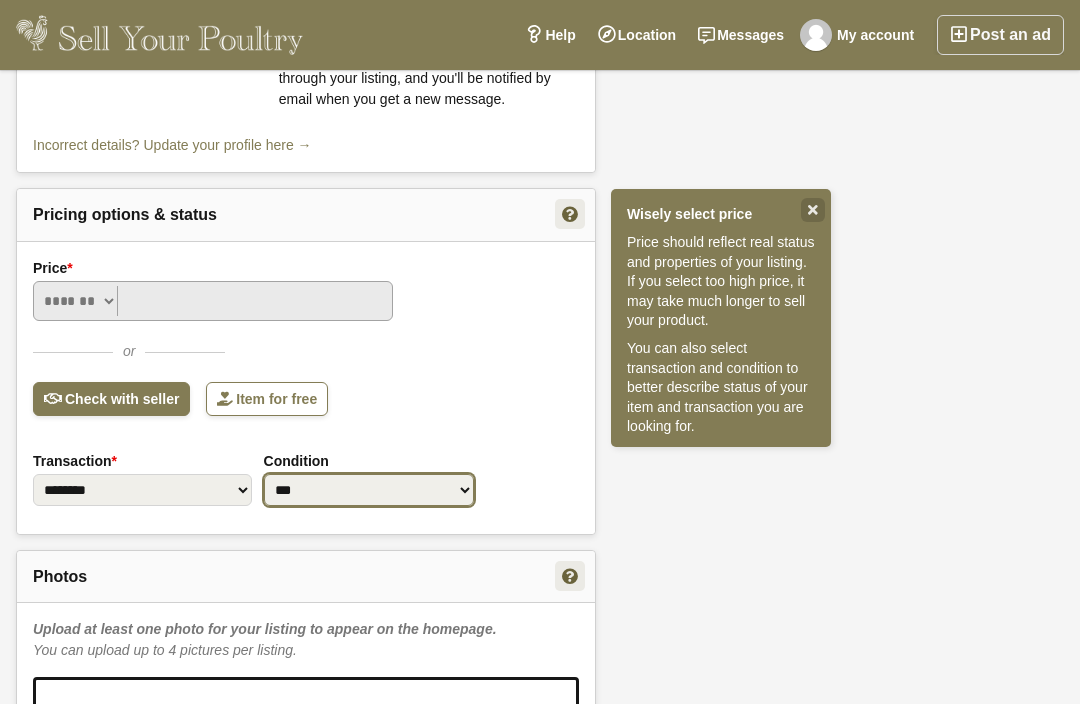 click on "**********" at bounding box center [369, 490] 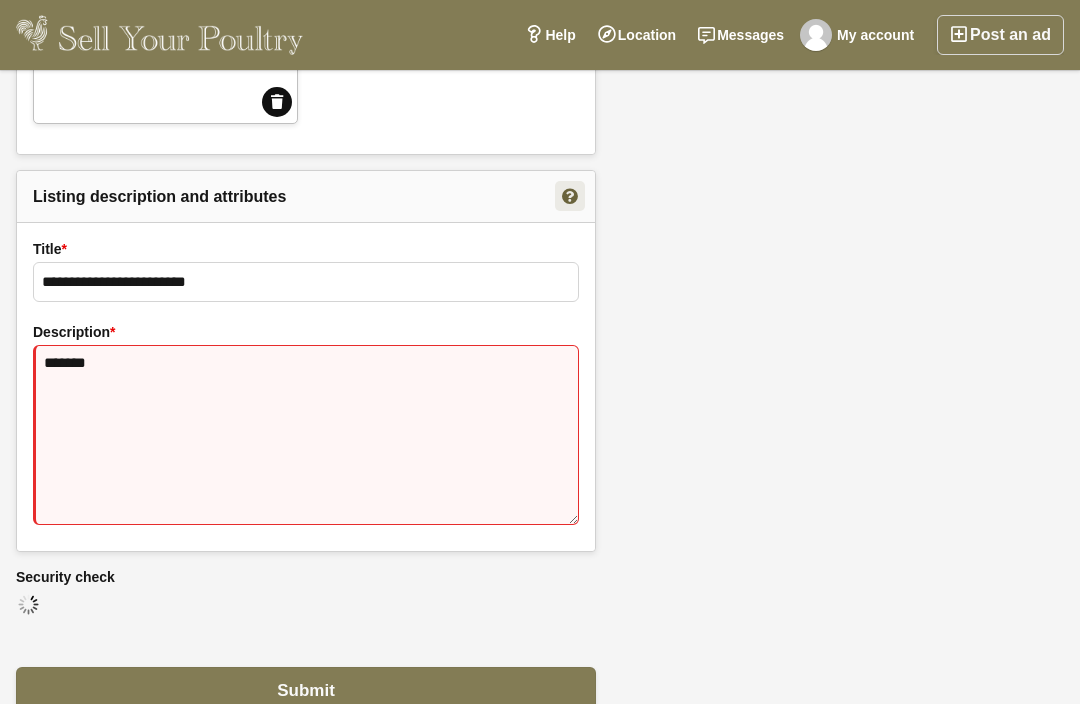 scroll, scrollTop: 1668, scrollLeft: 0, axis: vertical 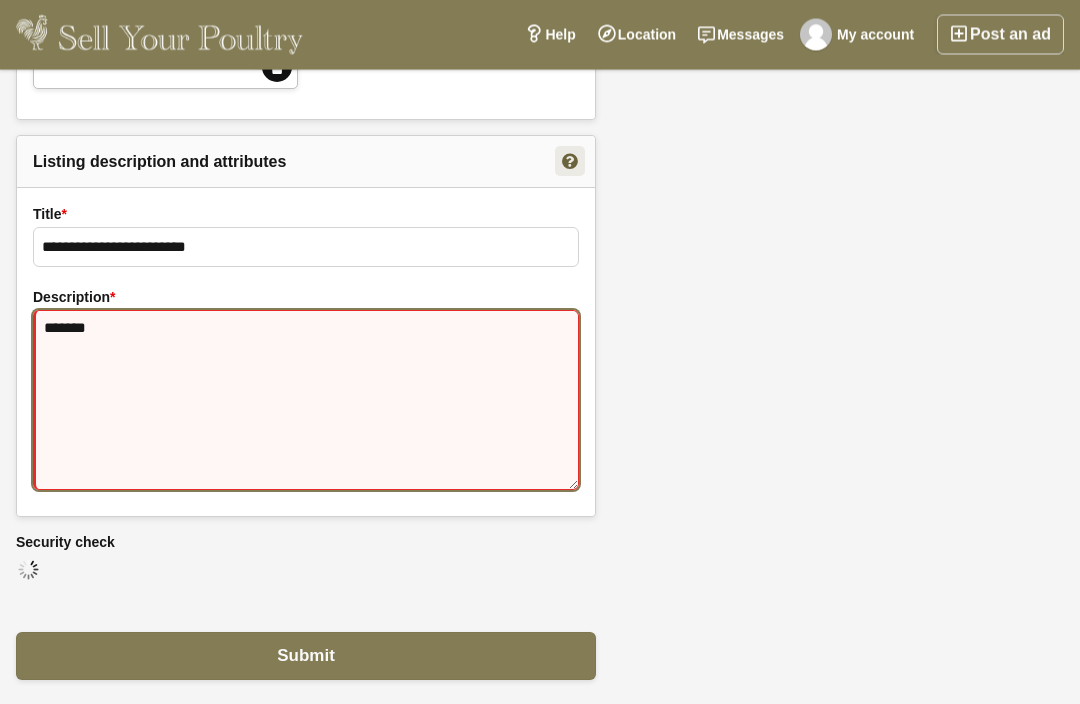click on "******" at bounding box center (306, 401) 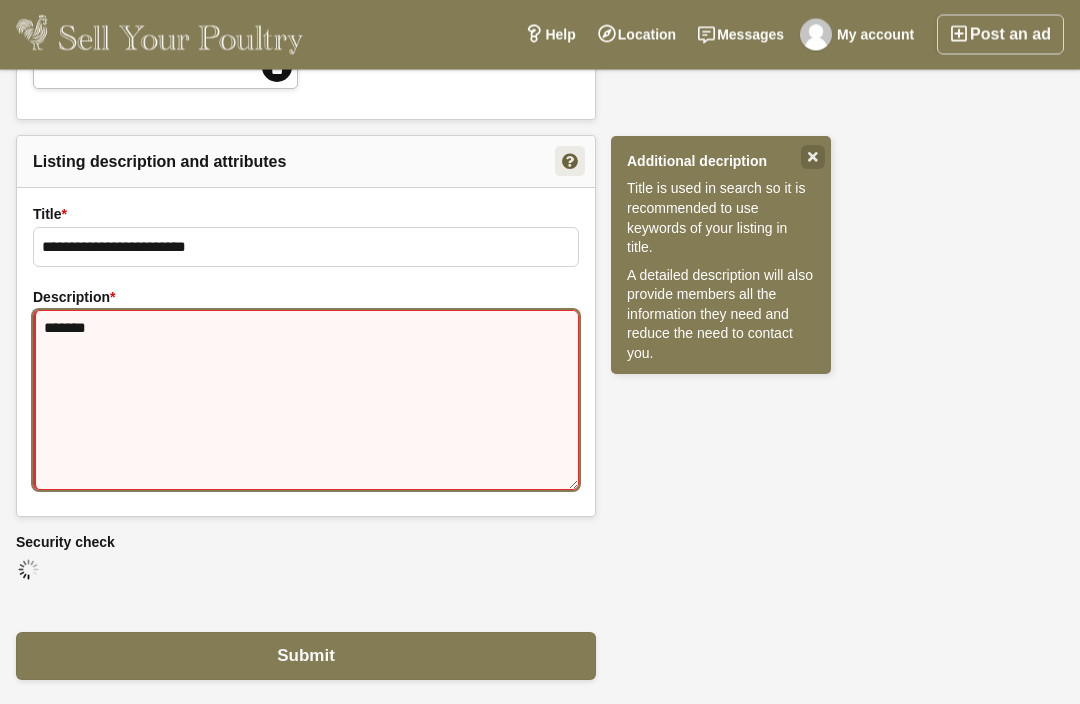 scroll, scrollTop: 1669, scrollLeft: 0, axis: vertical 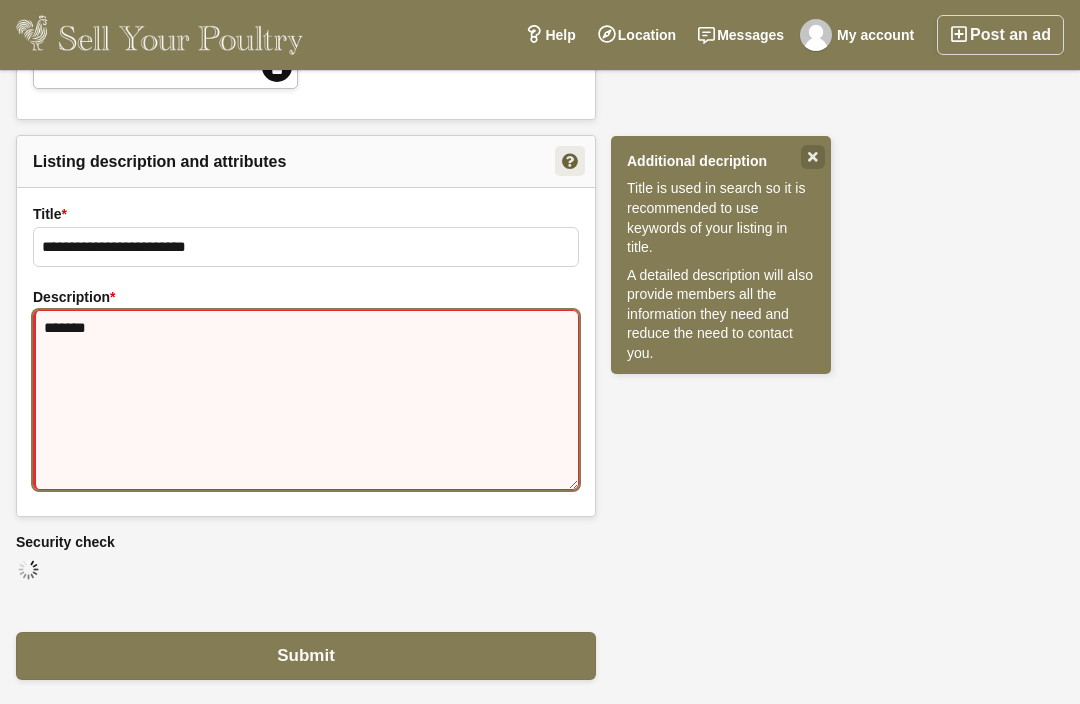 click on "******" at bounding box center [306, 400] 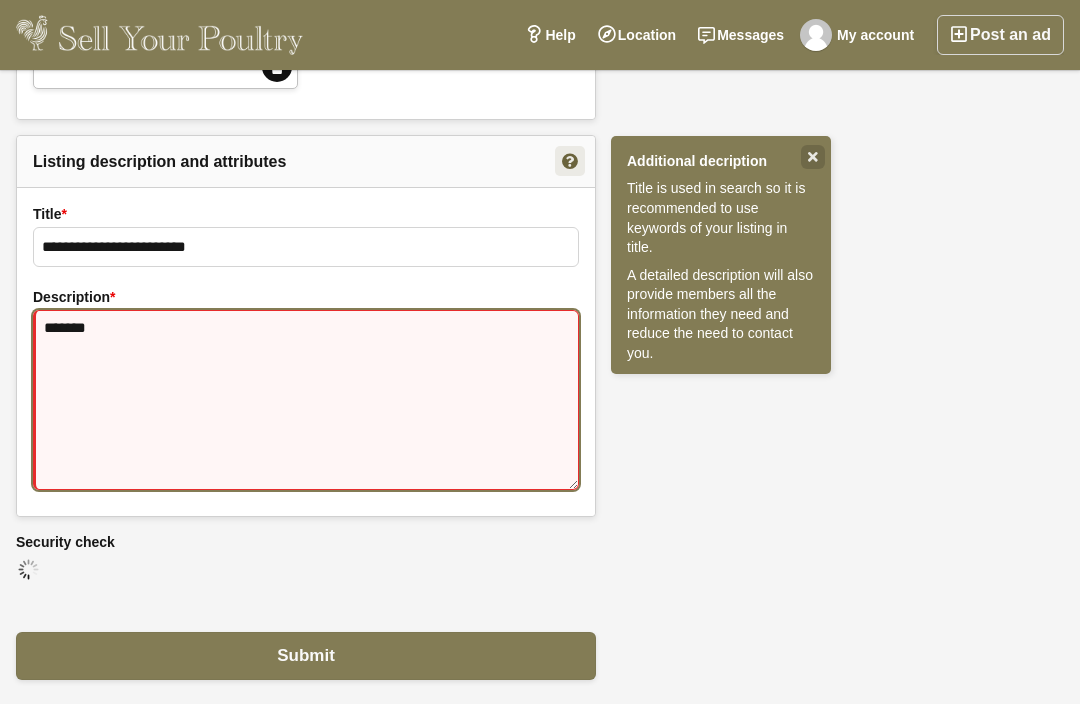 click on "******" at bounding box center [306, 400] 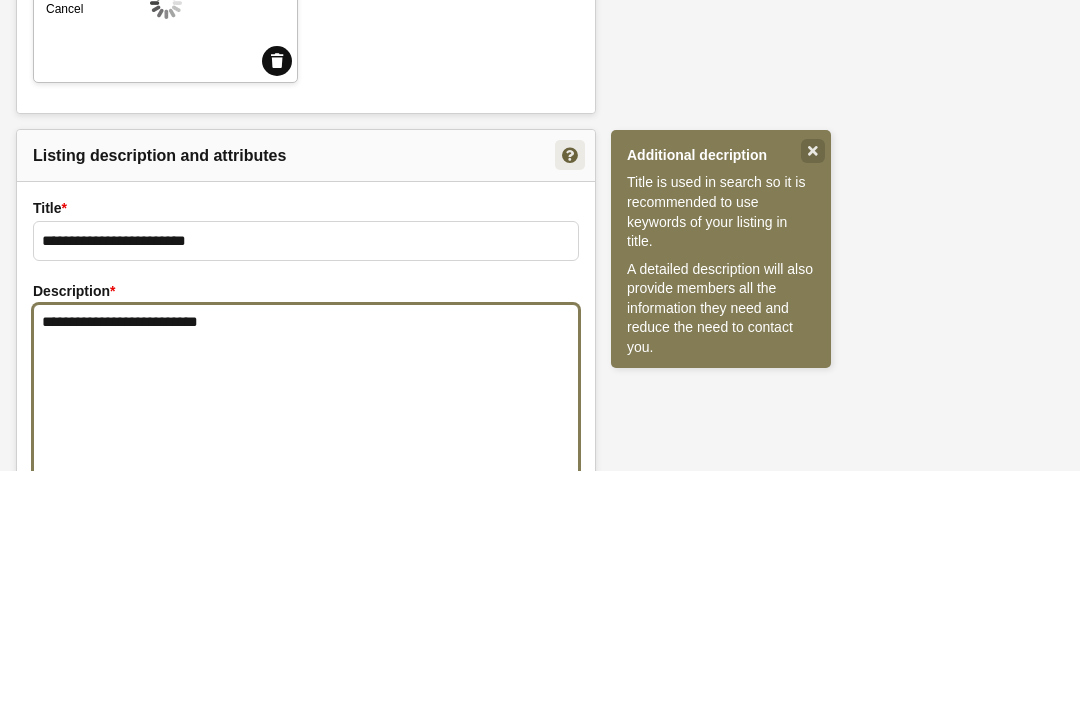 scroll, scrollTop: 1642, scrollLeft: 0, axis: vertical 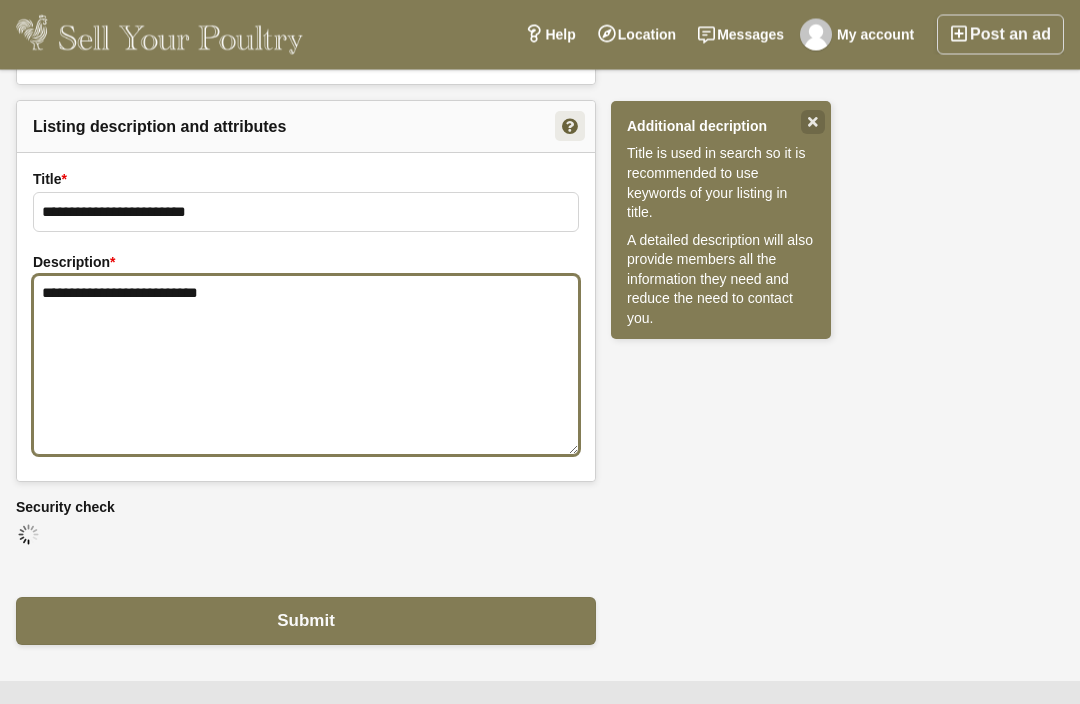 type on "**********" 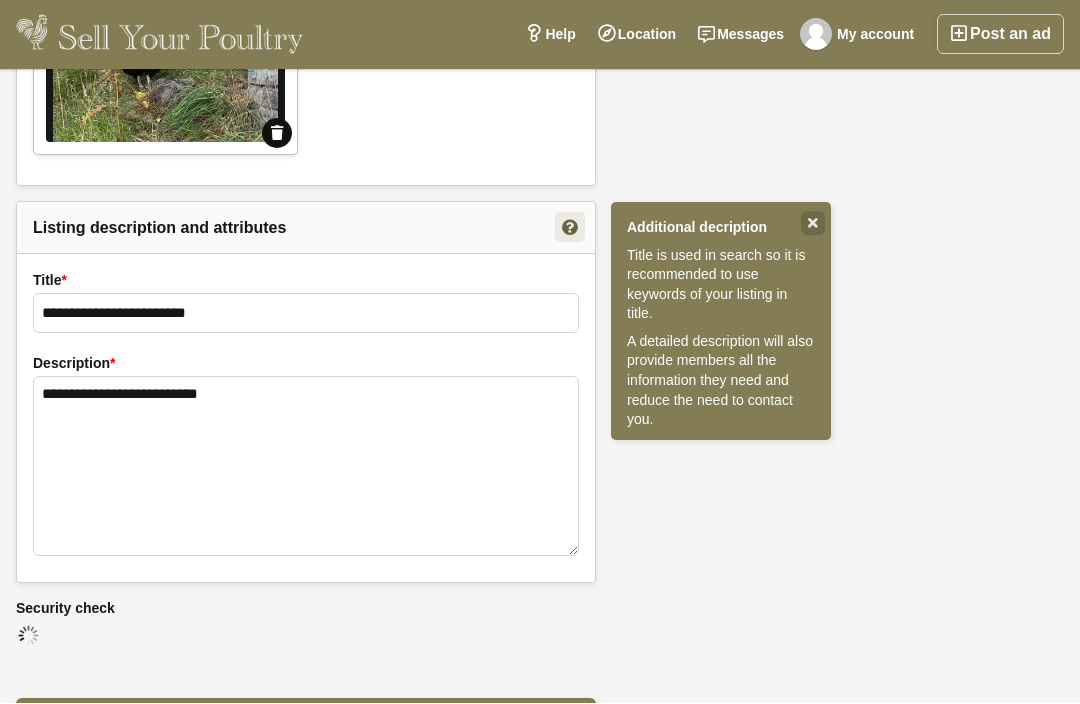 scroll, scrollTop: 1643, scrollLeft: 0, axis: vertical 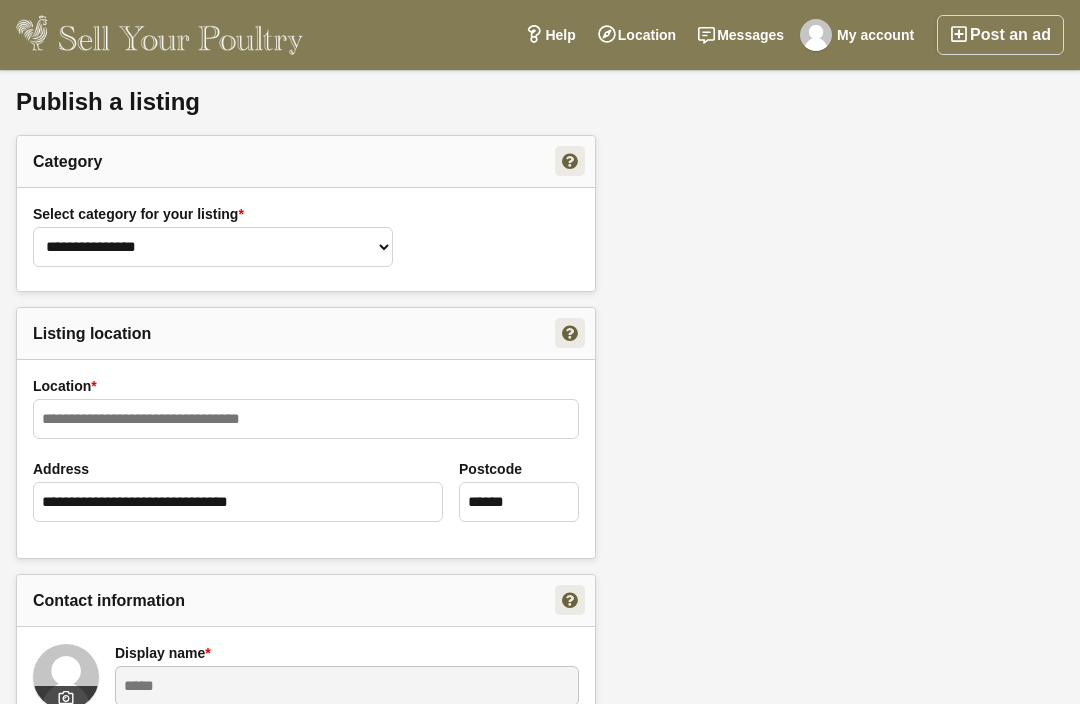 select on "*" 